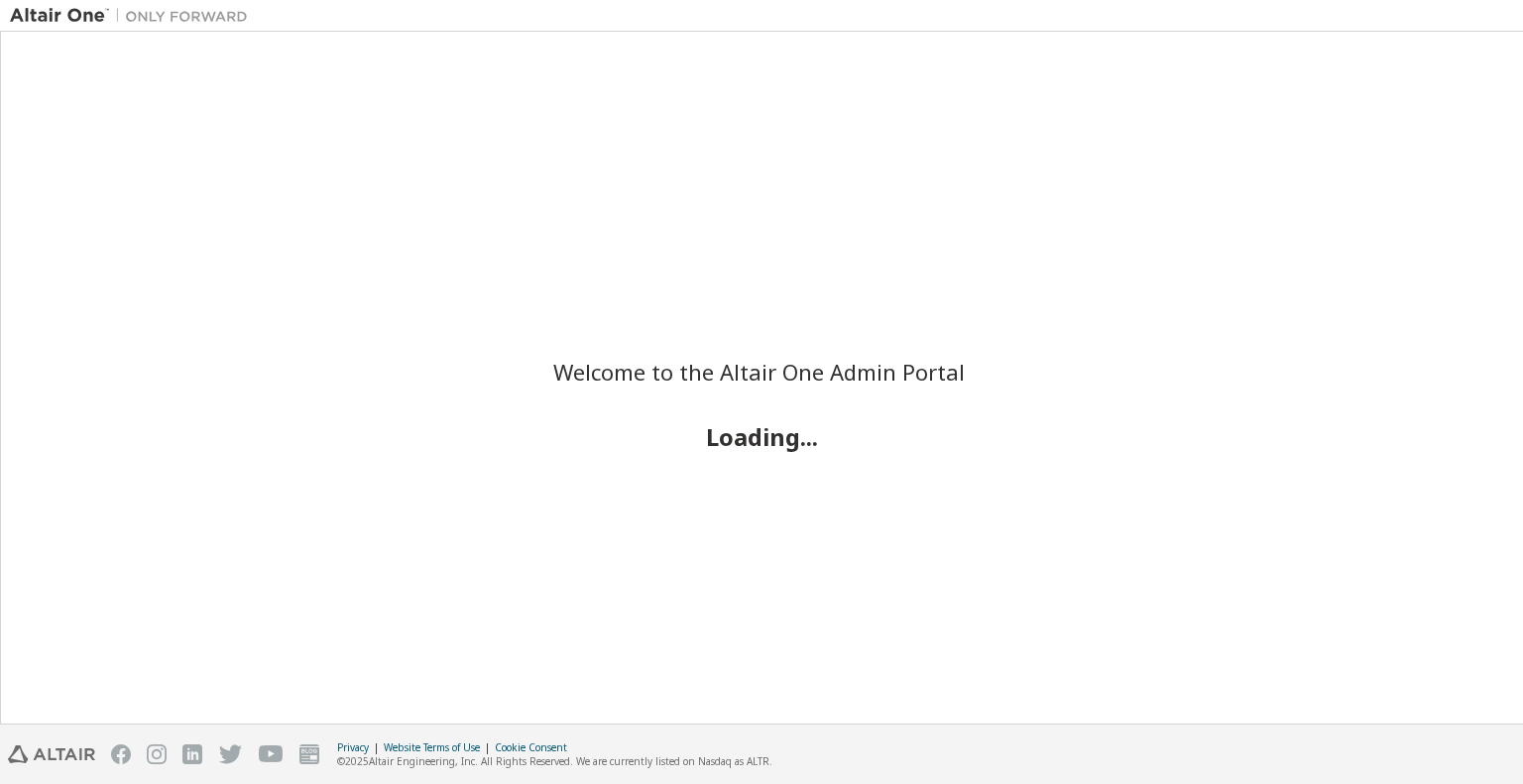 scroll, scrollTop: 0, scrollLeft: 0, axis: both 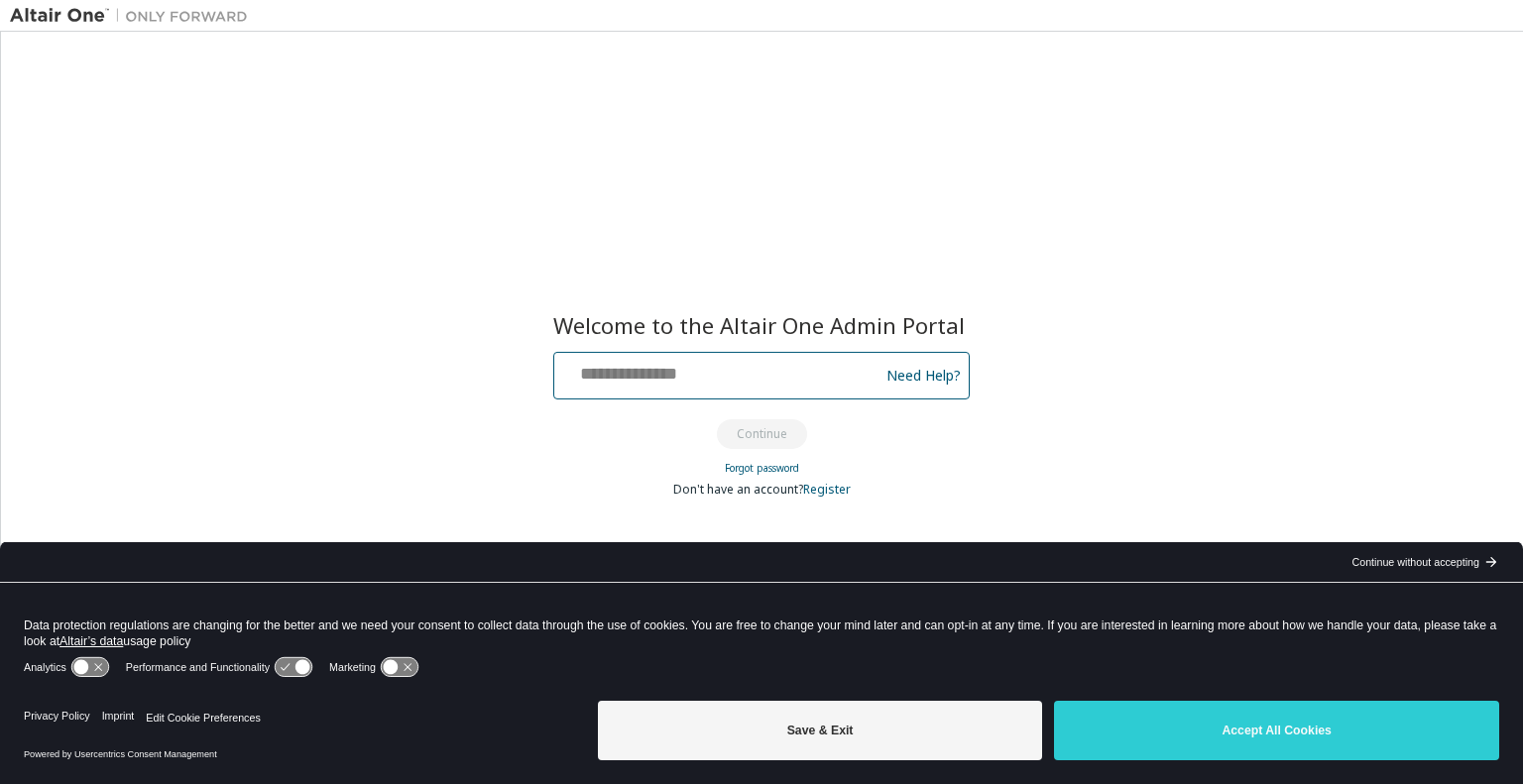 click at bounding box center [719, 371] 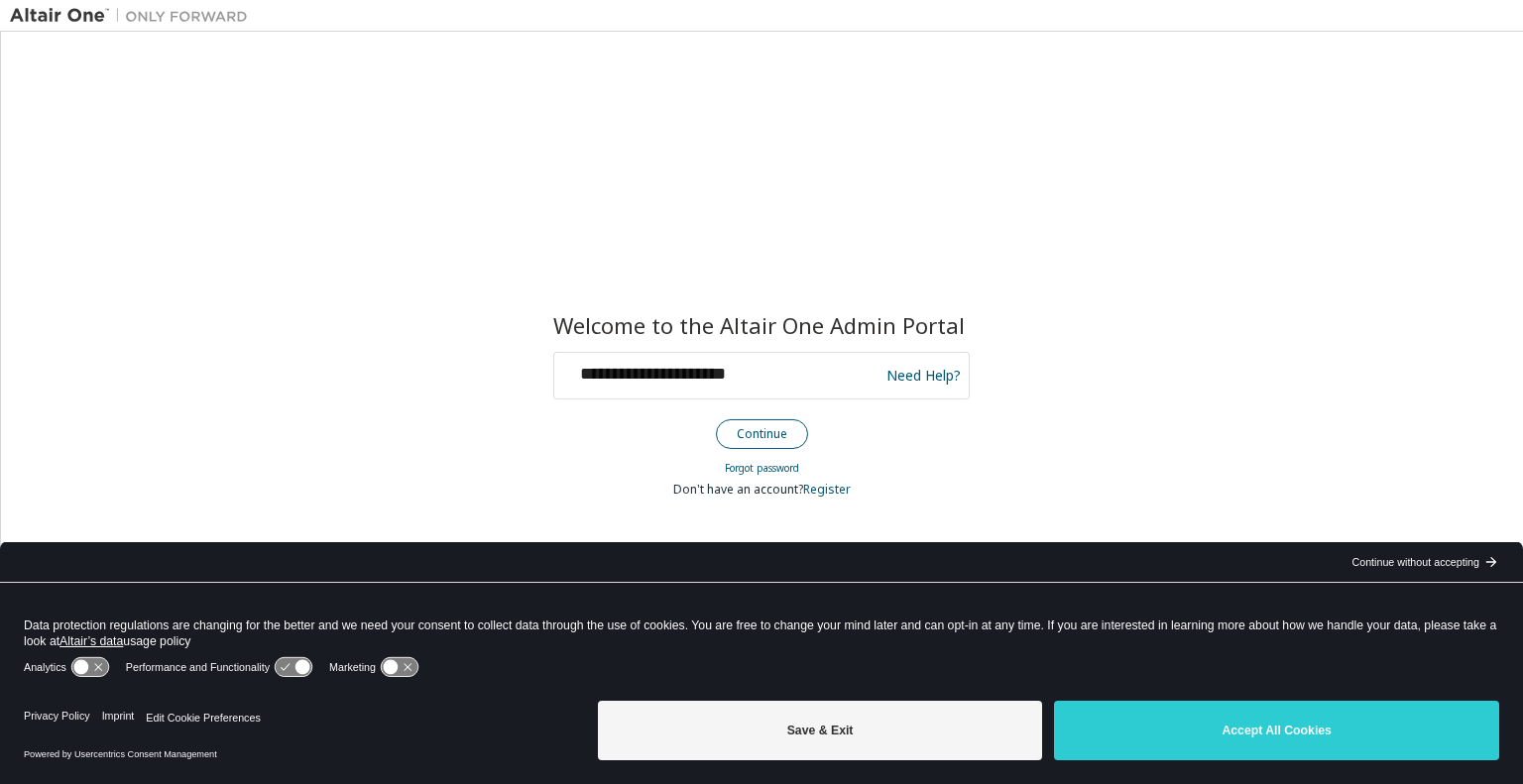 click on "Continue" at bounding box center (762, 434) 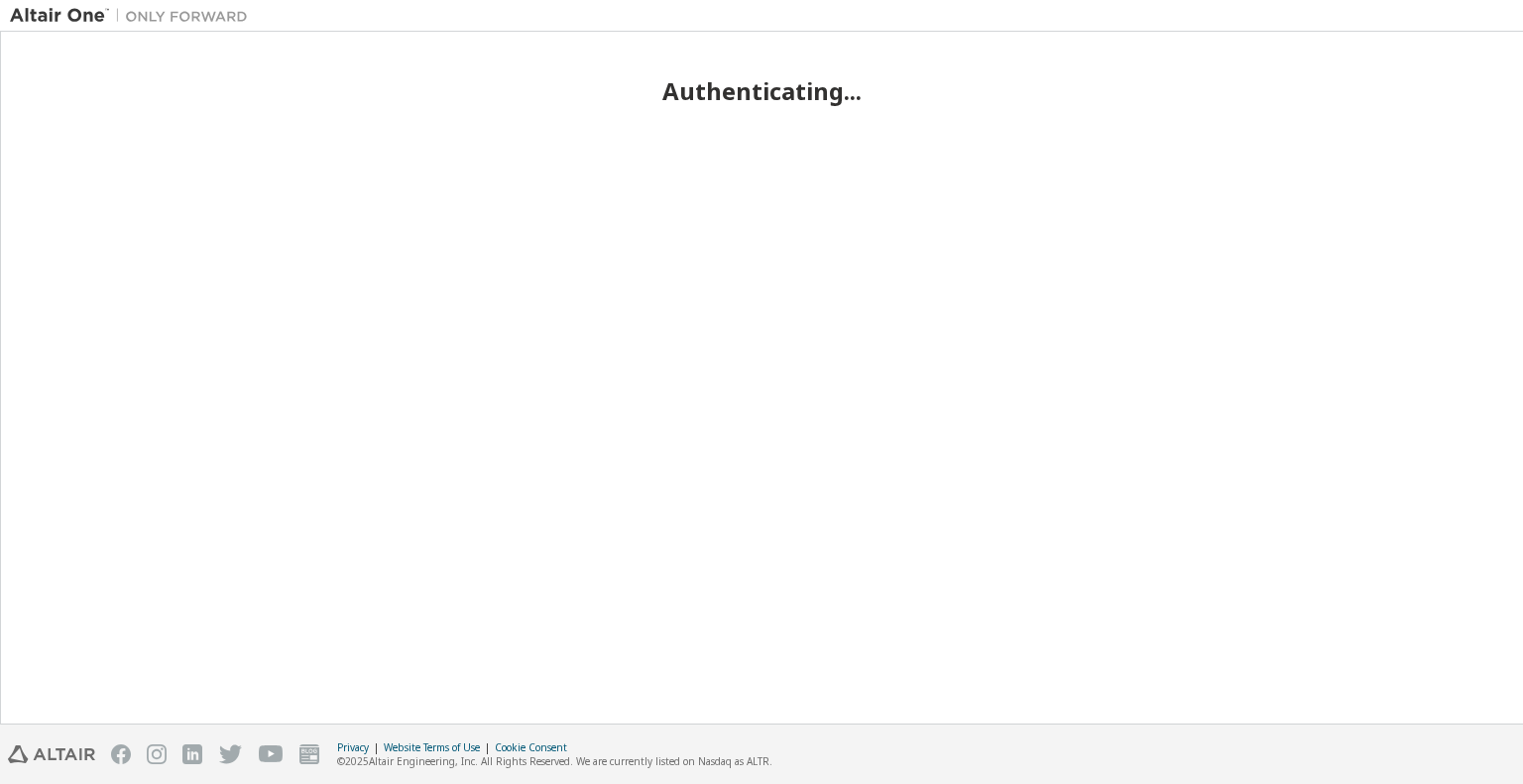 scroll, scrollTop: 0, scrollLeft: 0, axis: both 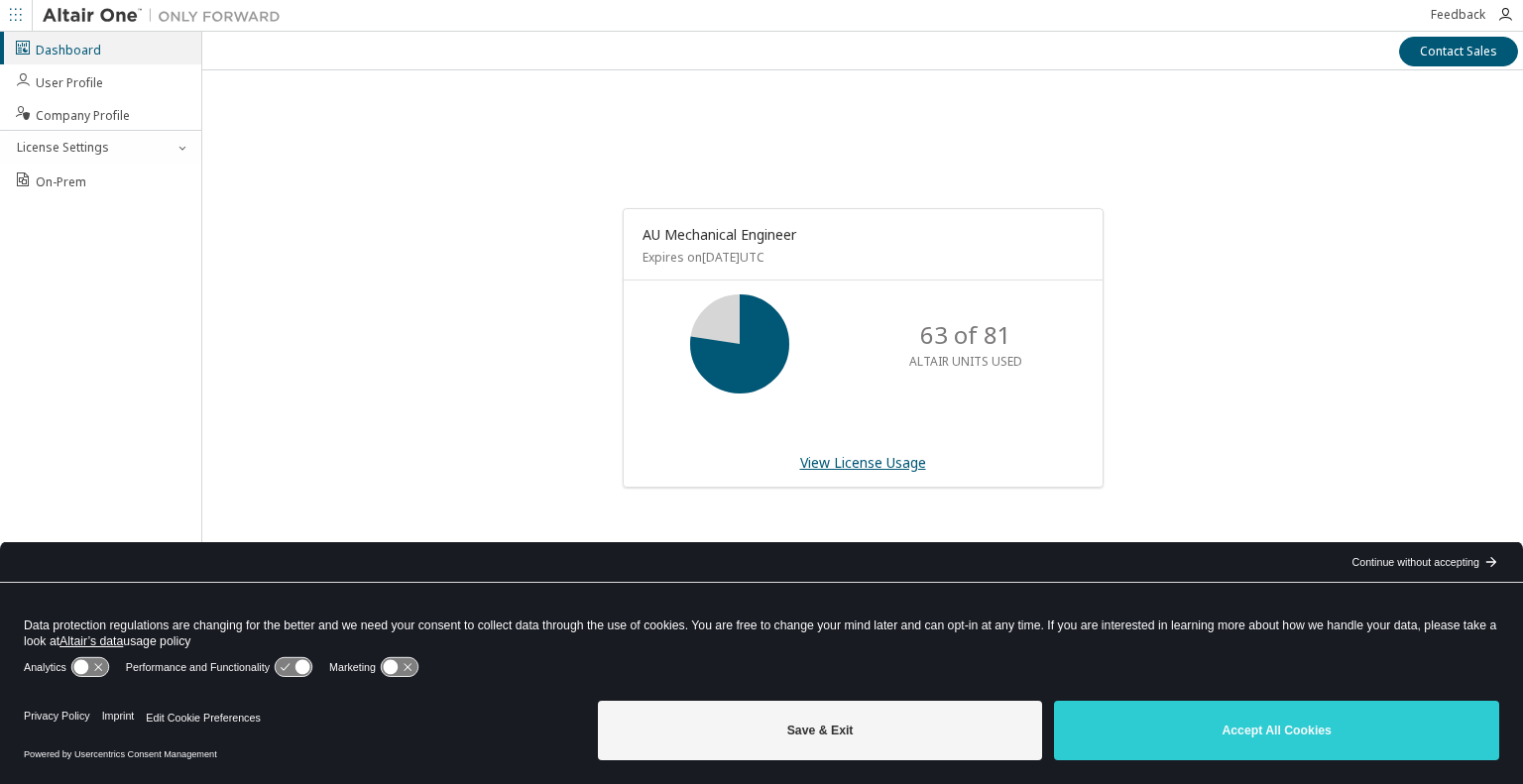click on "View License Usage" at bounding box center [863, 462] 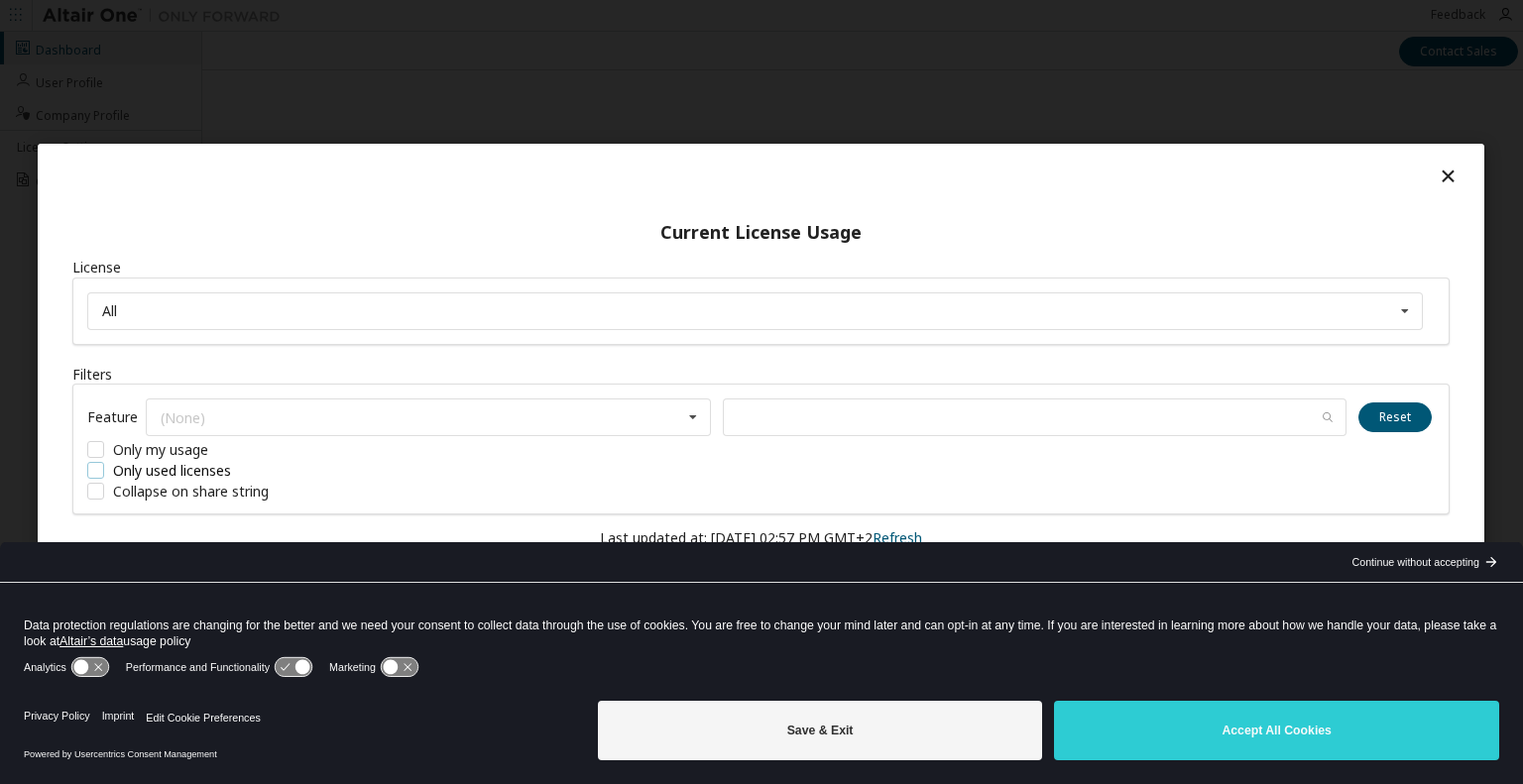 click on "Only used licenses" at bounding box center [236, 470] 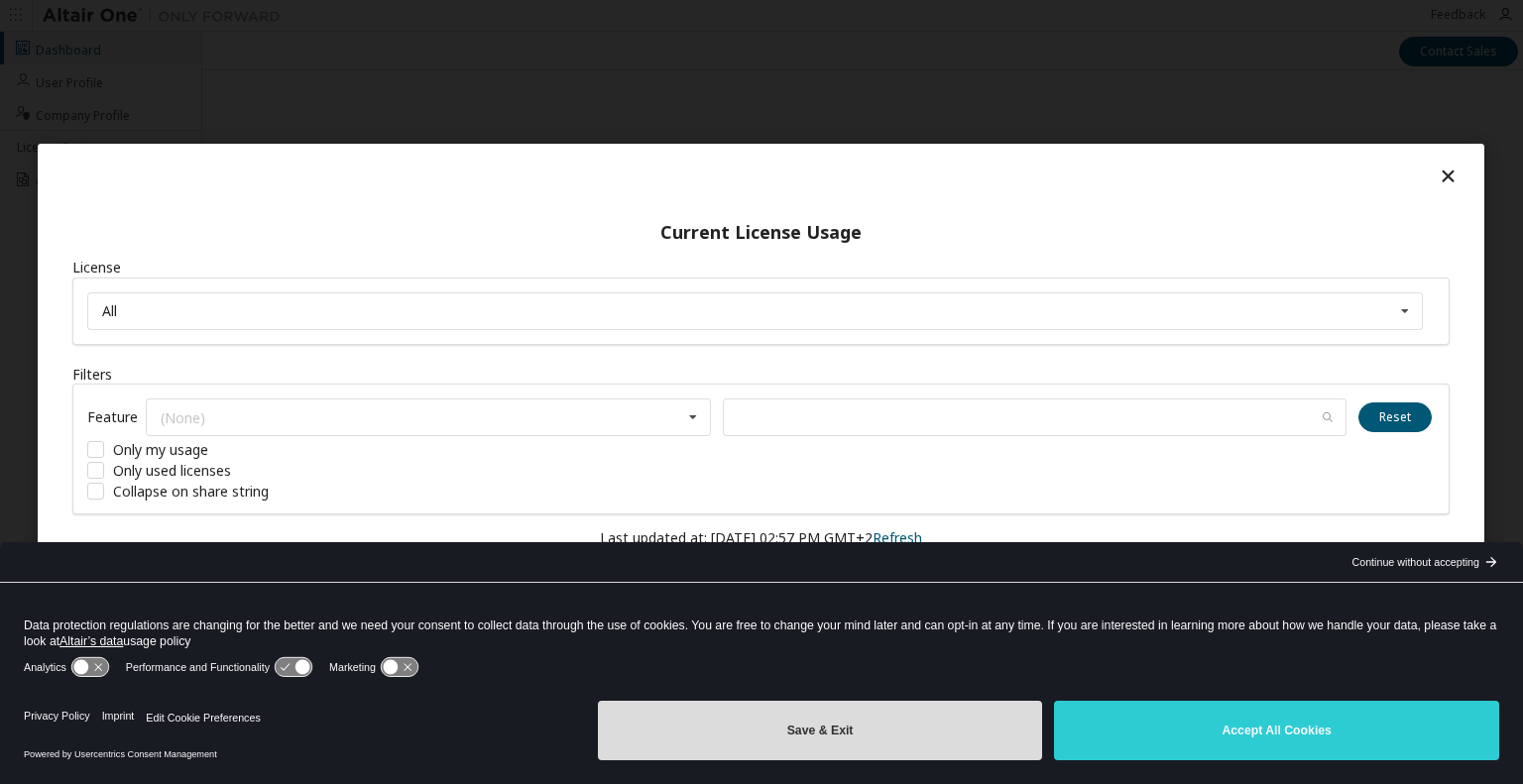 click on "Save & Exit" at bounding box center [820, 730] 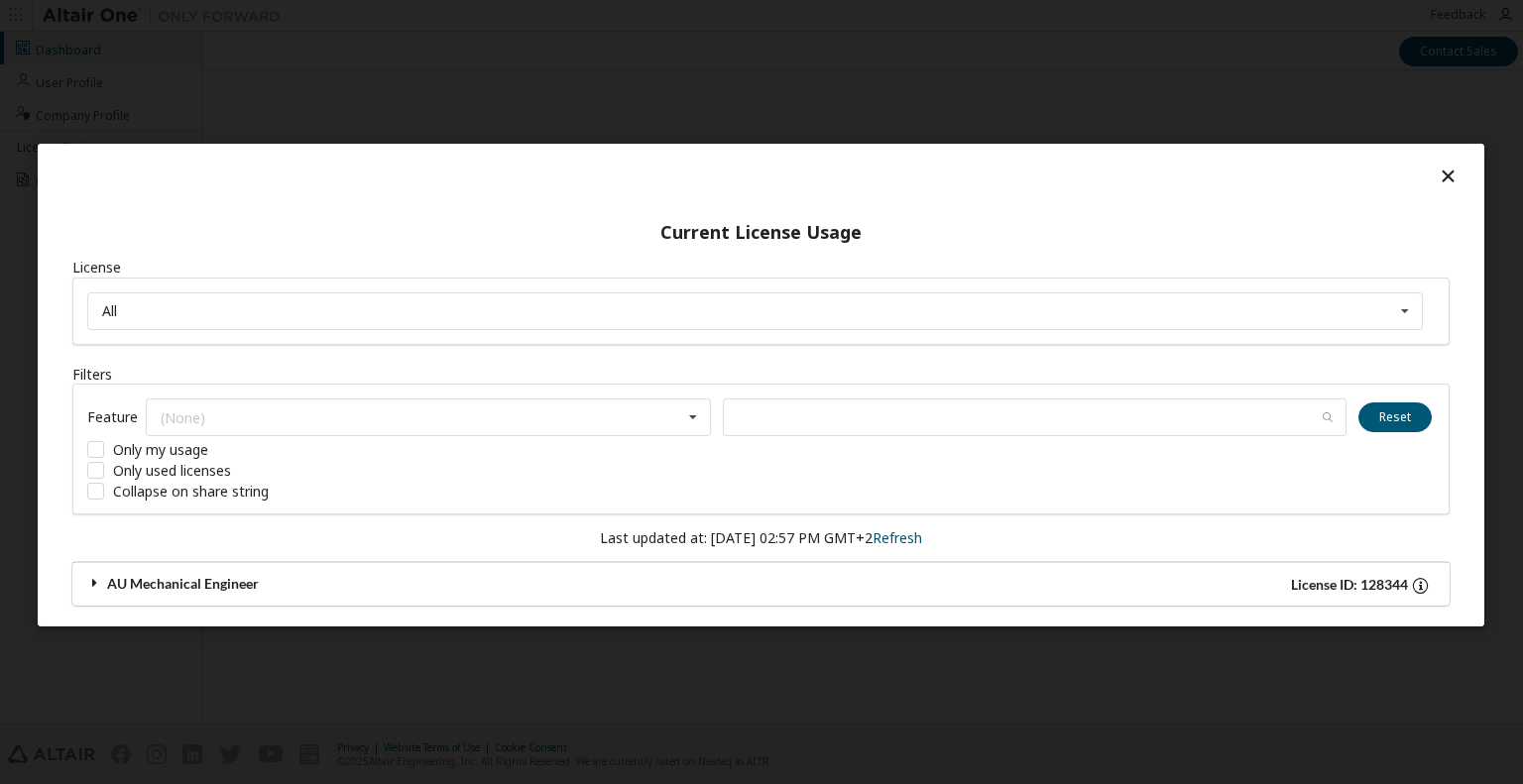 click on "AU Mechanical Engineer" at bounding box center (423, 585) 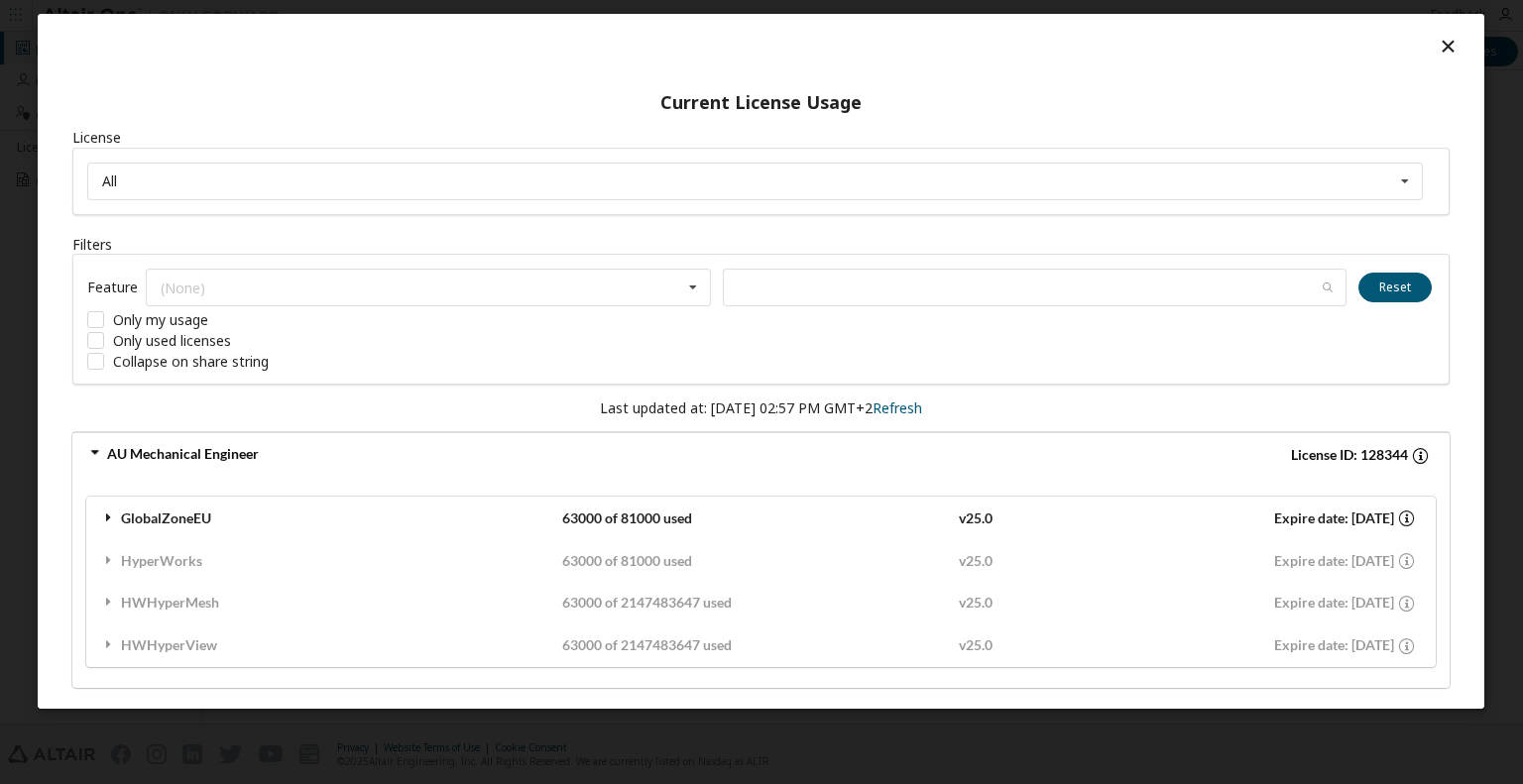 click at bounding box center (109, 517) 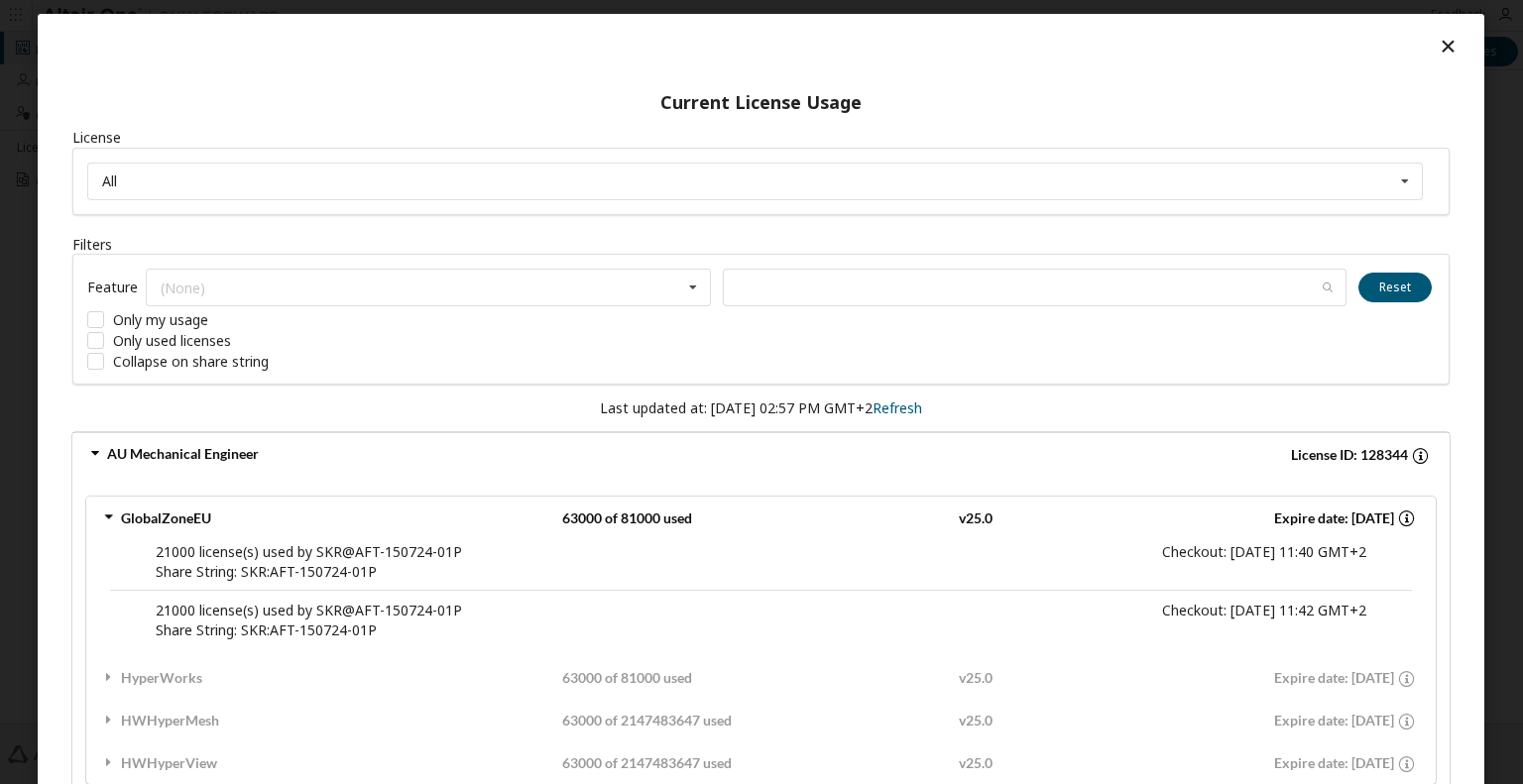 scroll, scrollTop: 38, scrollLeft: 0, axis: vertical 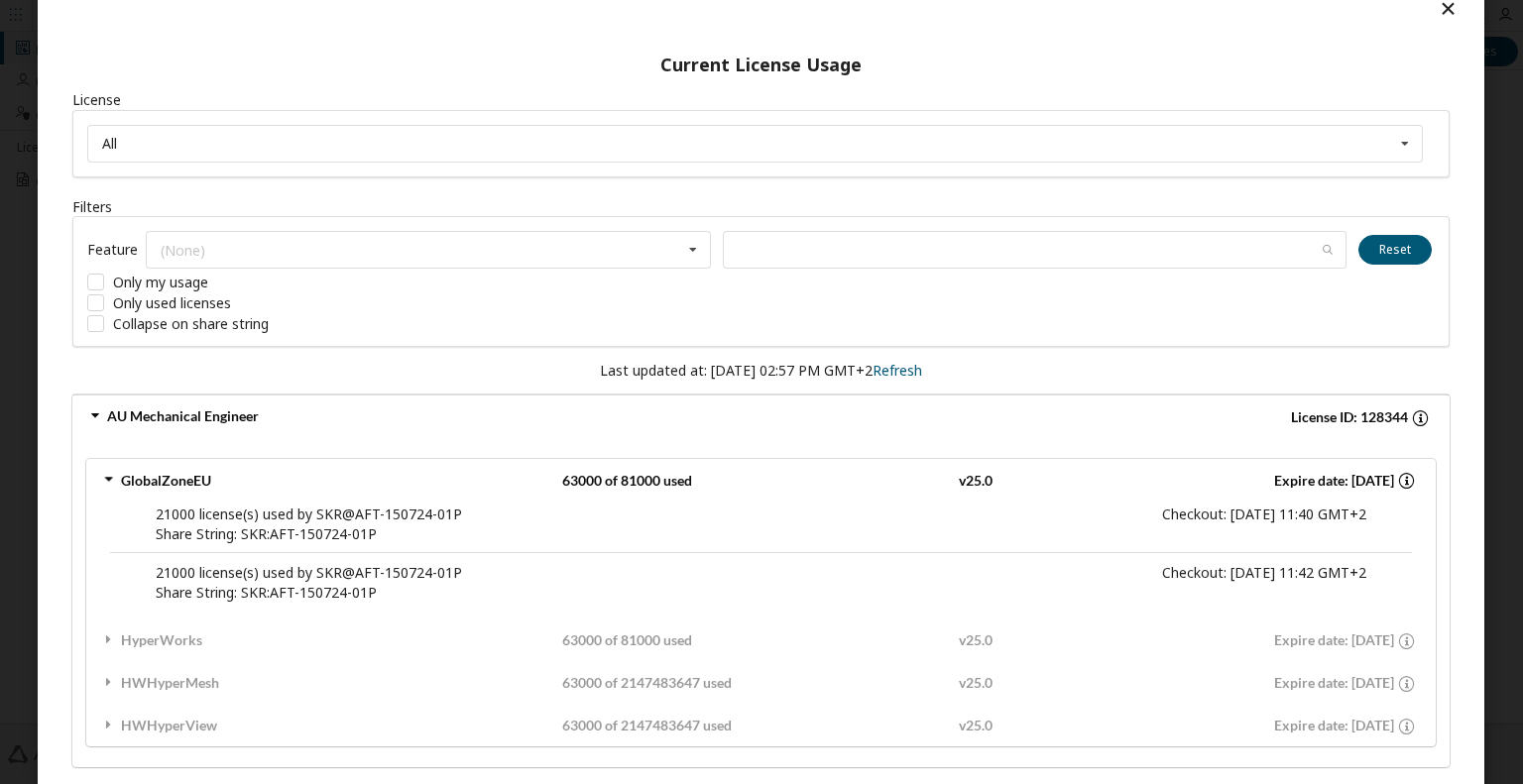 click on "GlobalZoneEU" at bounding box center (331, 481) 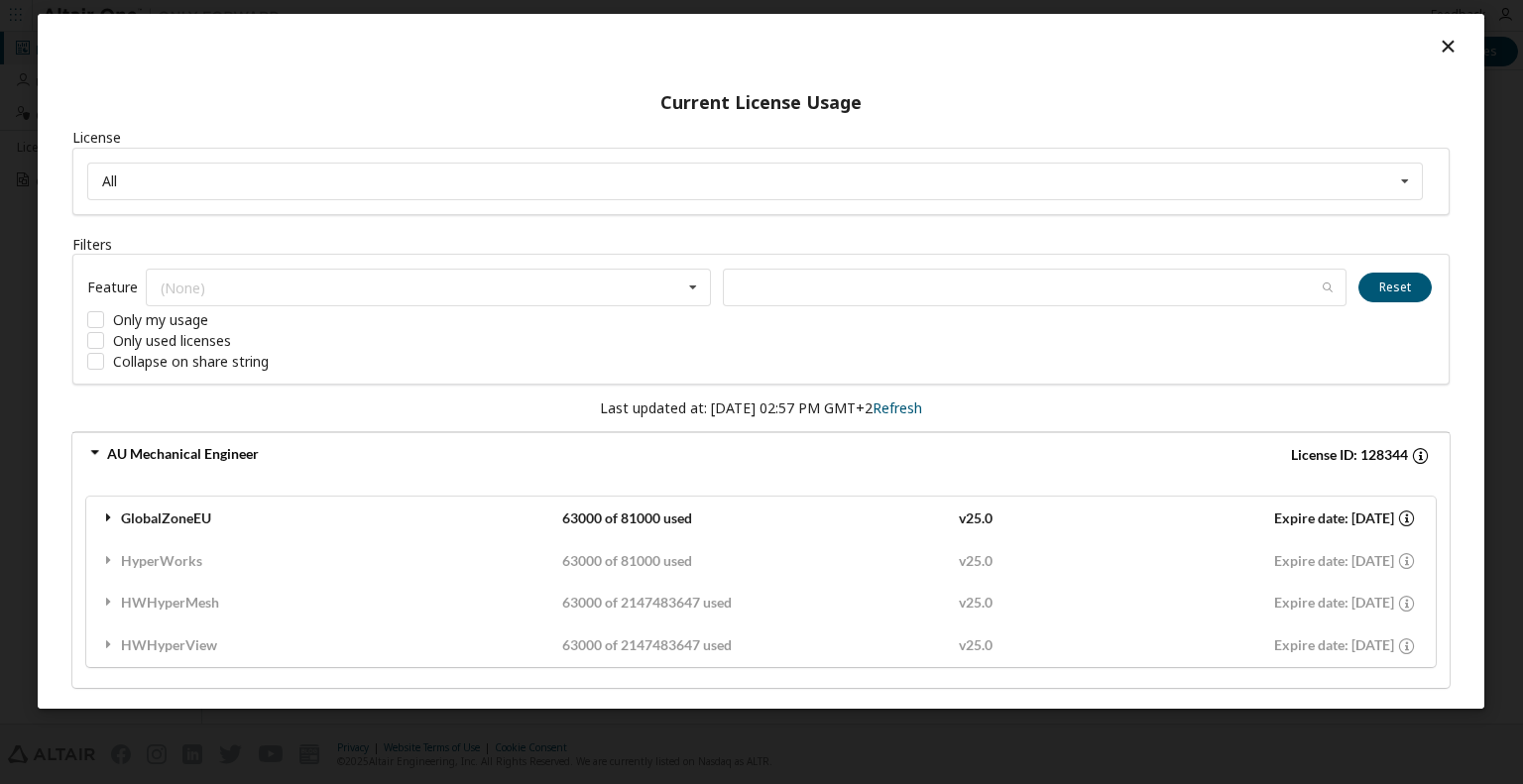 scroll, scrollTop: 0, scrollLeft: 0, axis: both 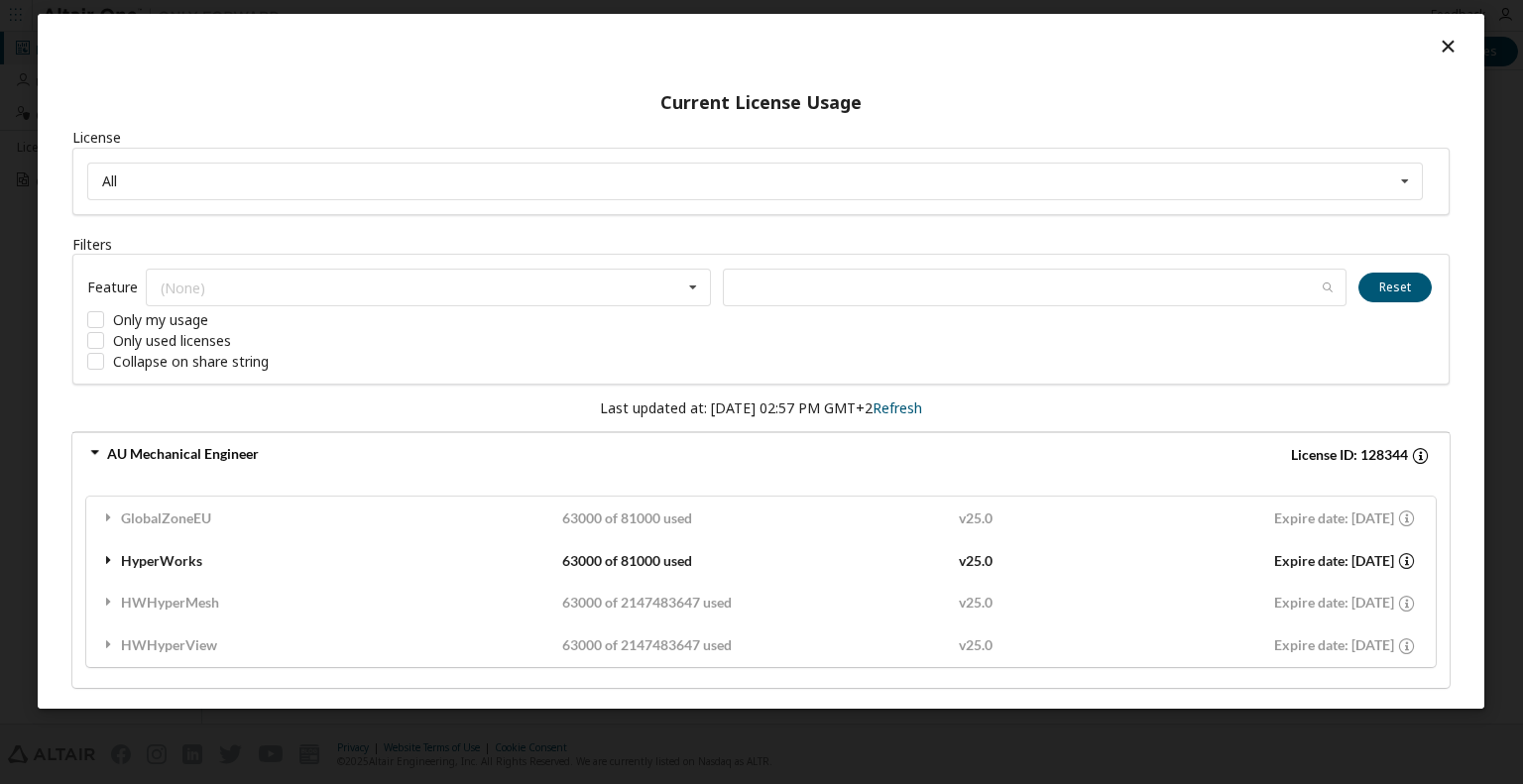 click at bounding box center (109, 560) 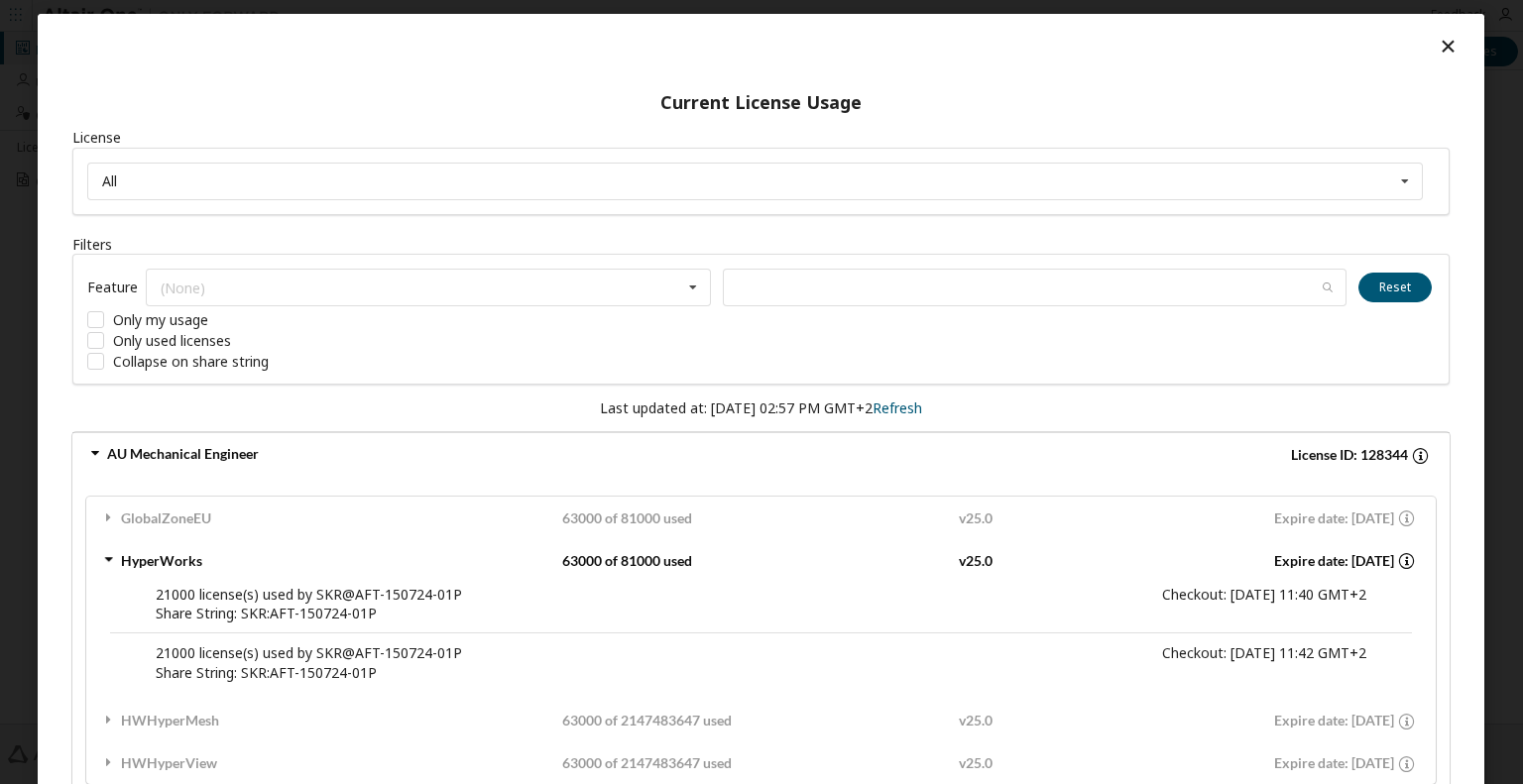click at bounding box center [109, 560] 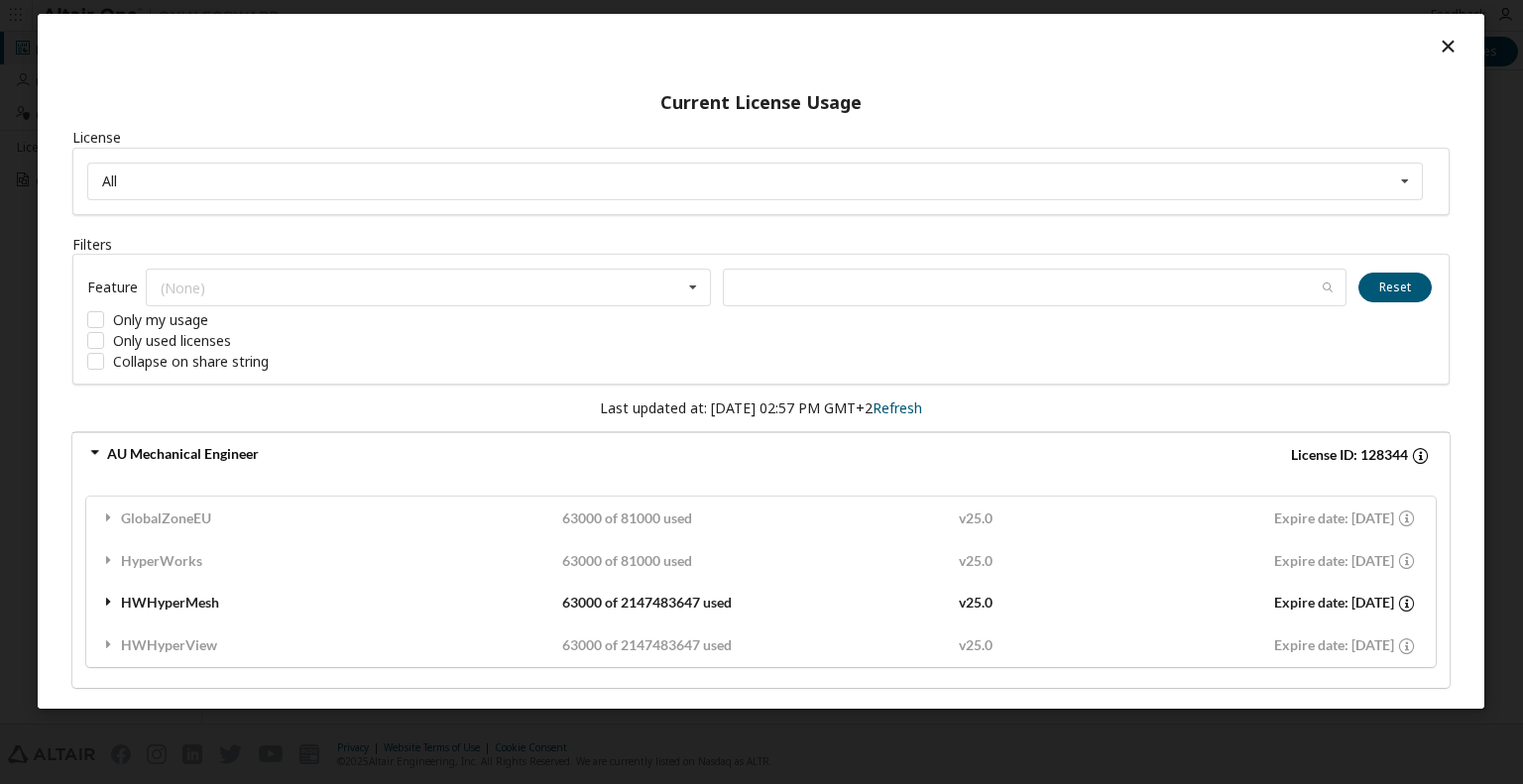 click at bounding box center [109, 602] 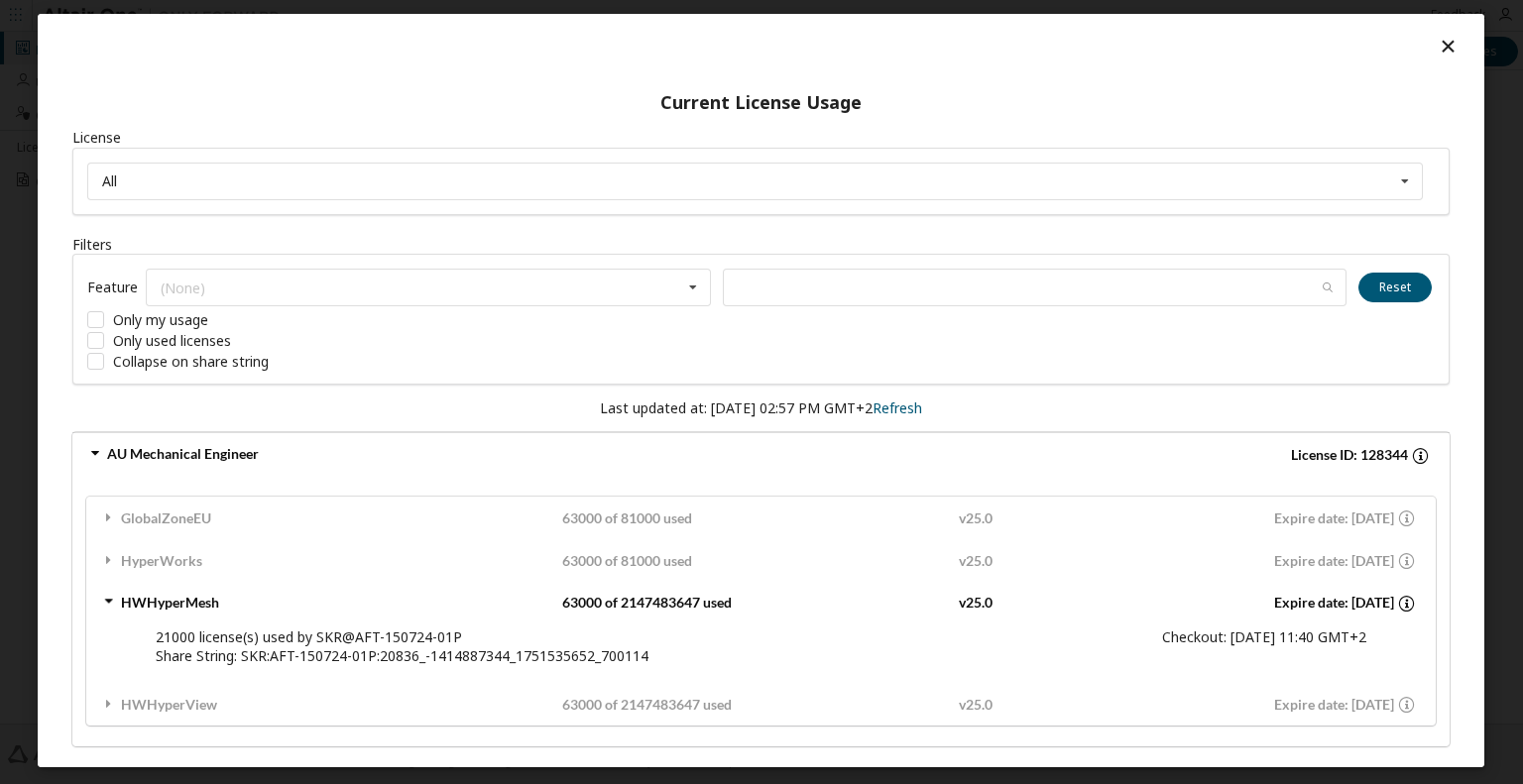 click at bounding box center (109, 603) 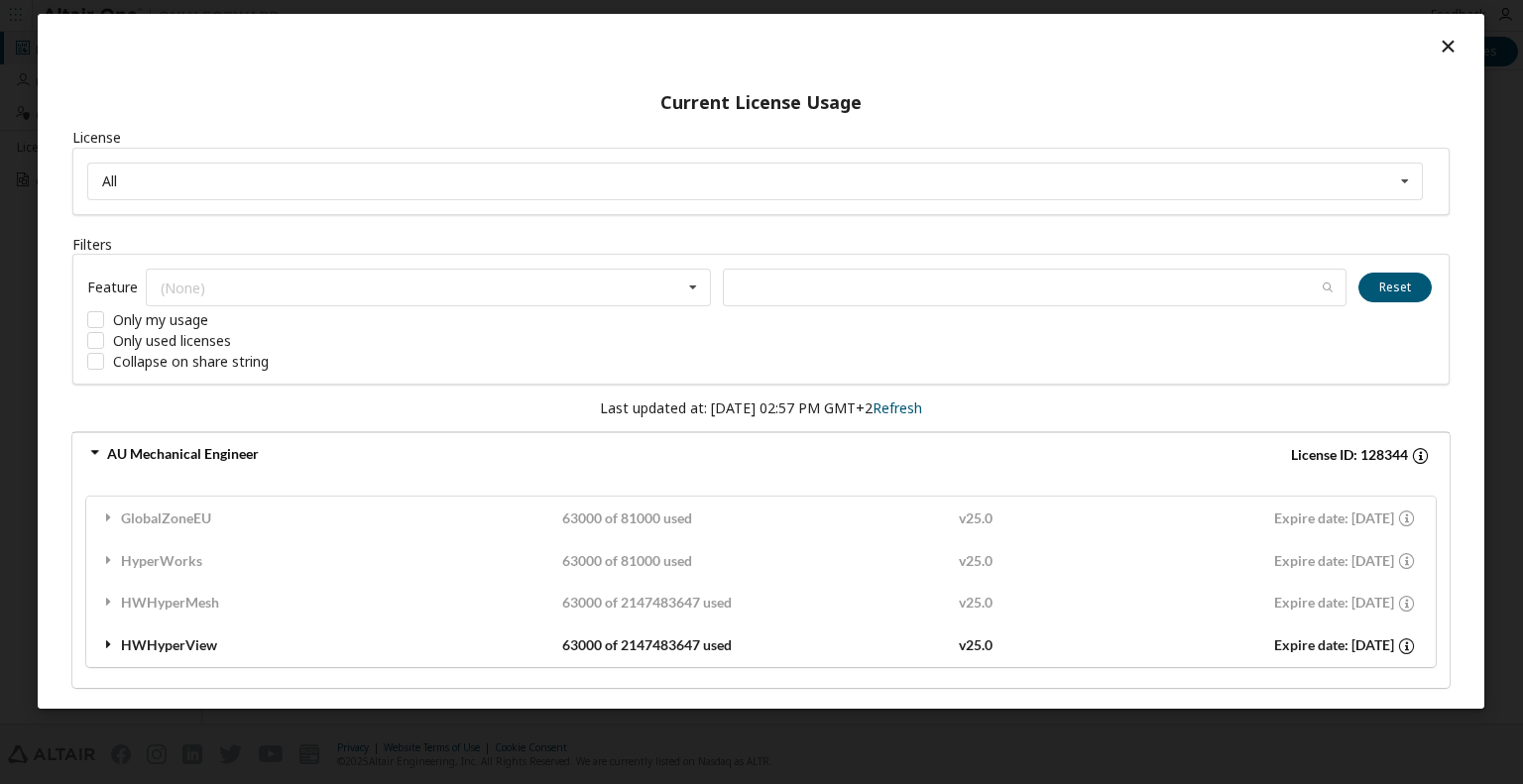 click at bounding box center (109, 644) 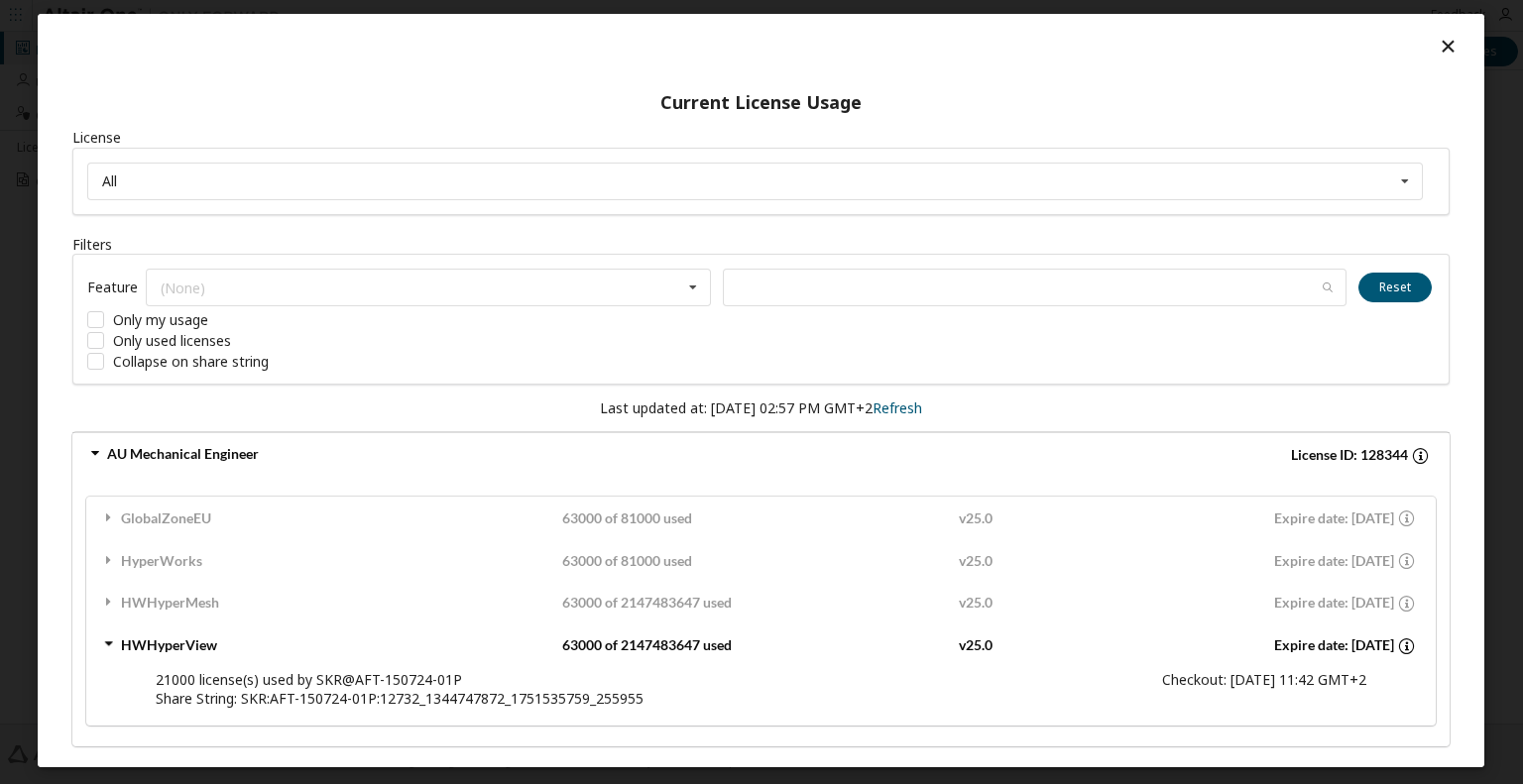 click at bounding box center [109, 645] 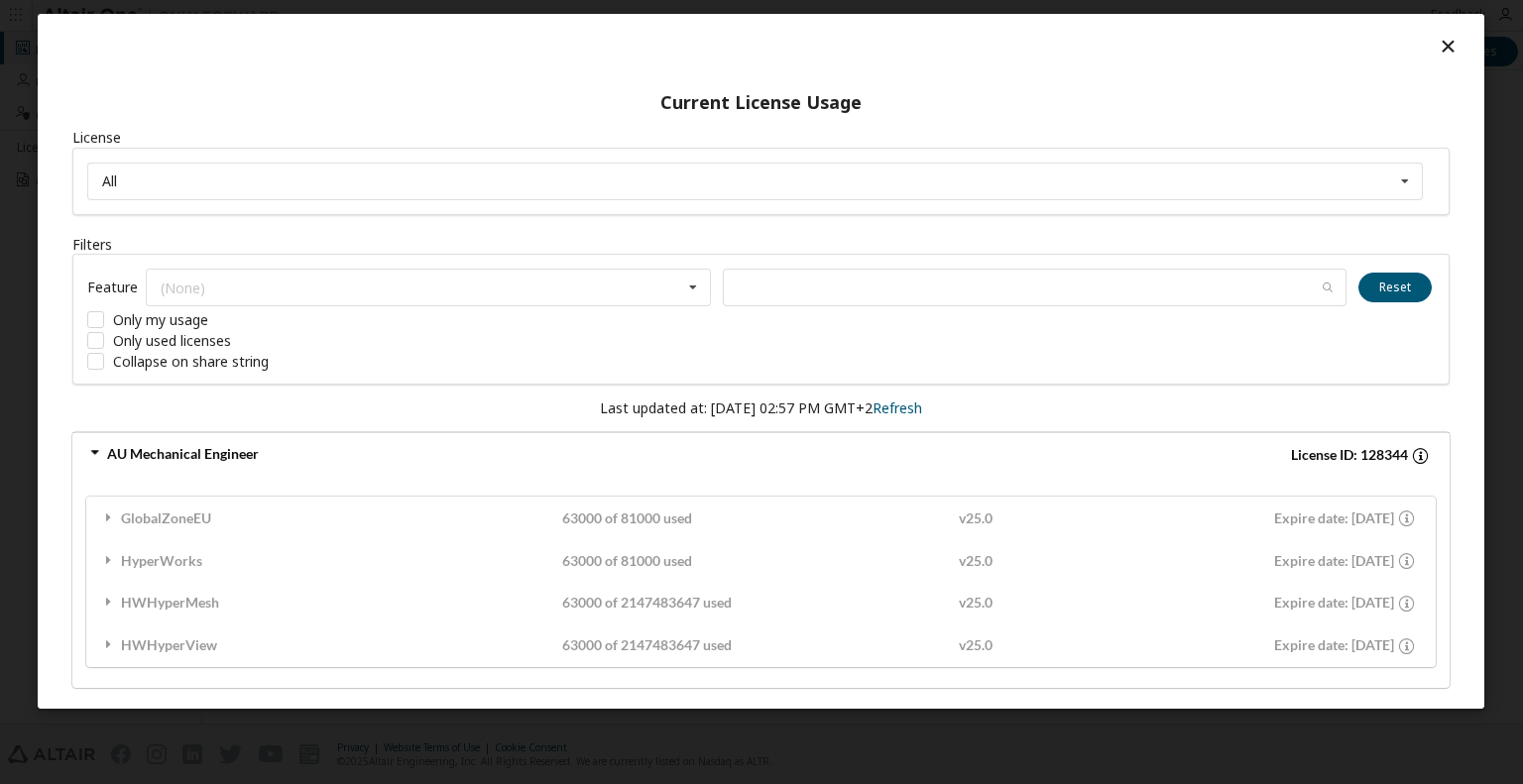 click at bounding box center [1448, 46] 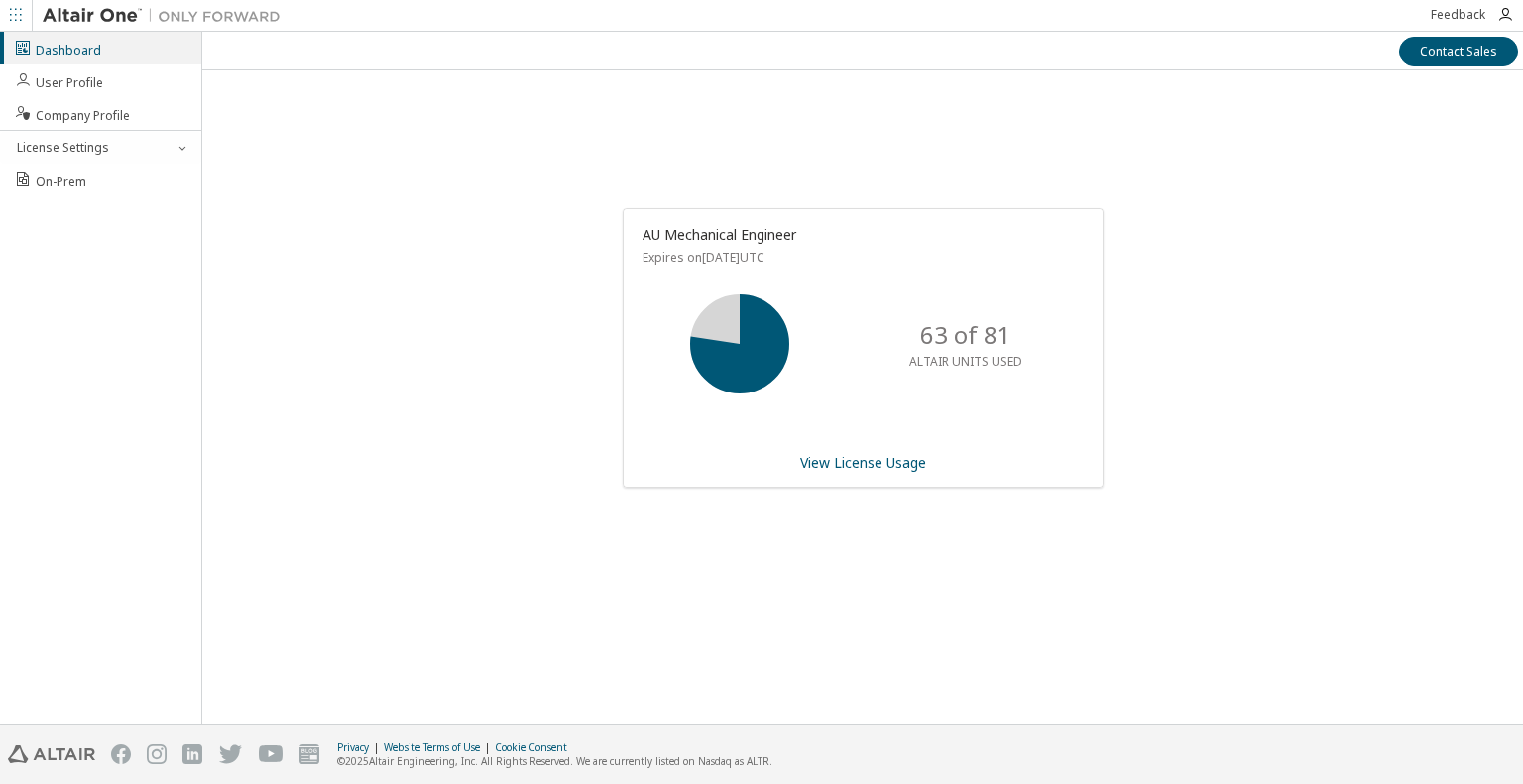 scroll, scrollTop: 0, scrollLeft: 0, axis: both 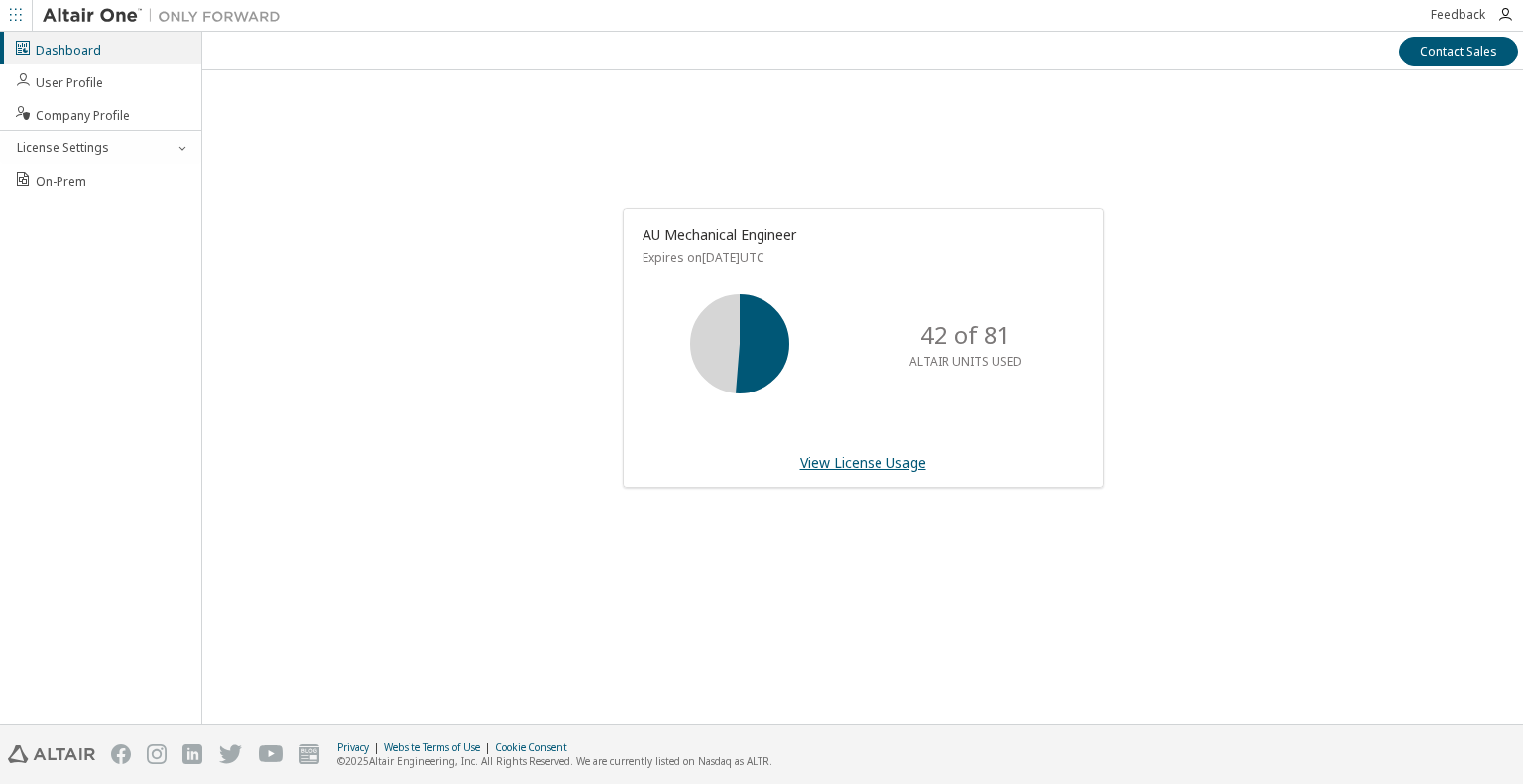 click on "View License Usage" at bounding box center [863, 462] 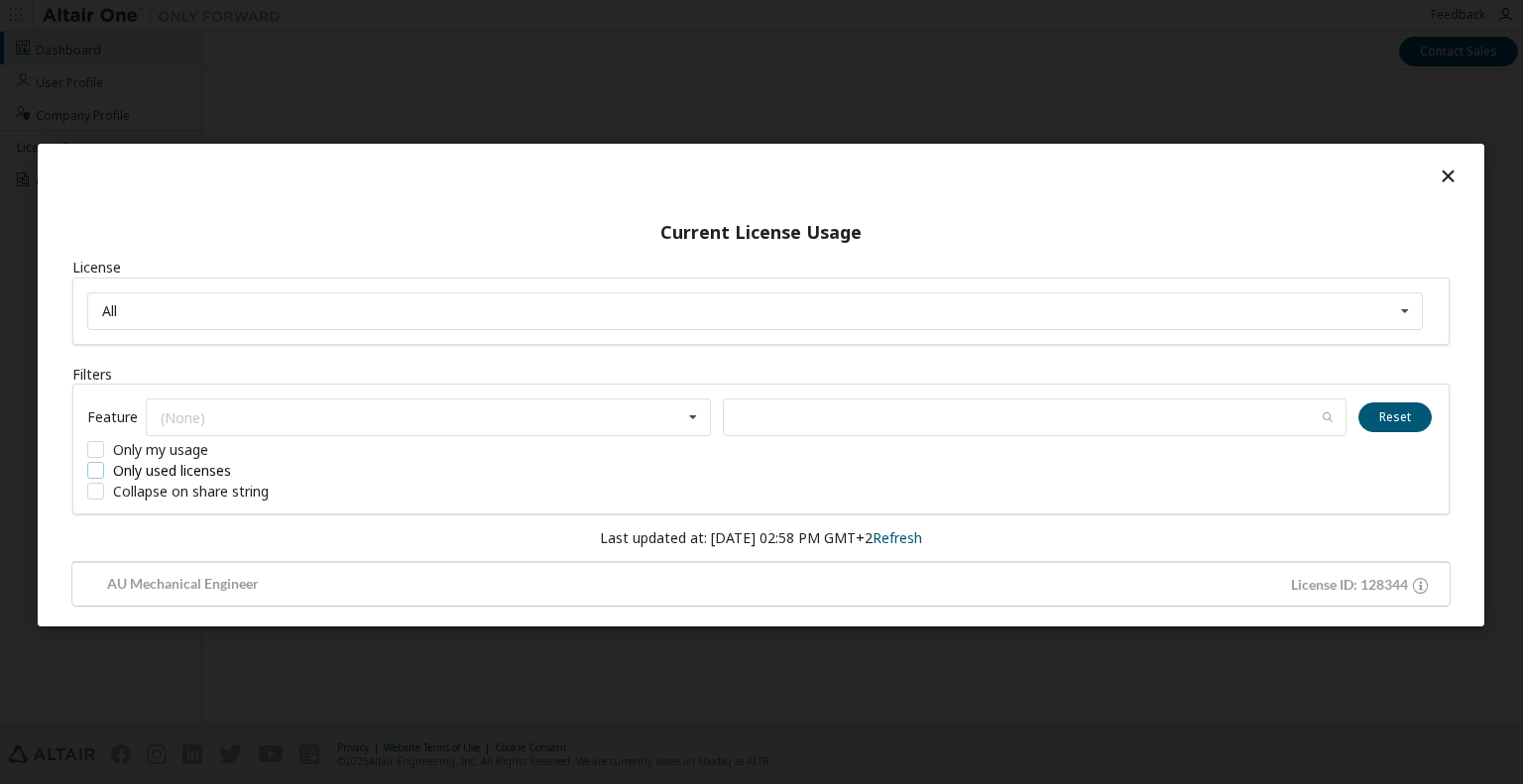click on "Only used licenses" at bounding box center (236, 470) 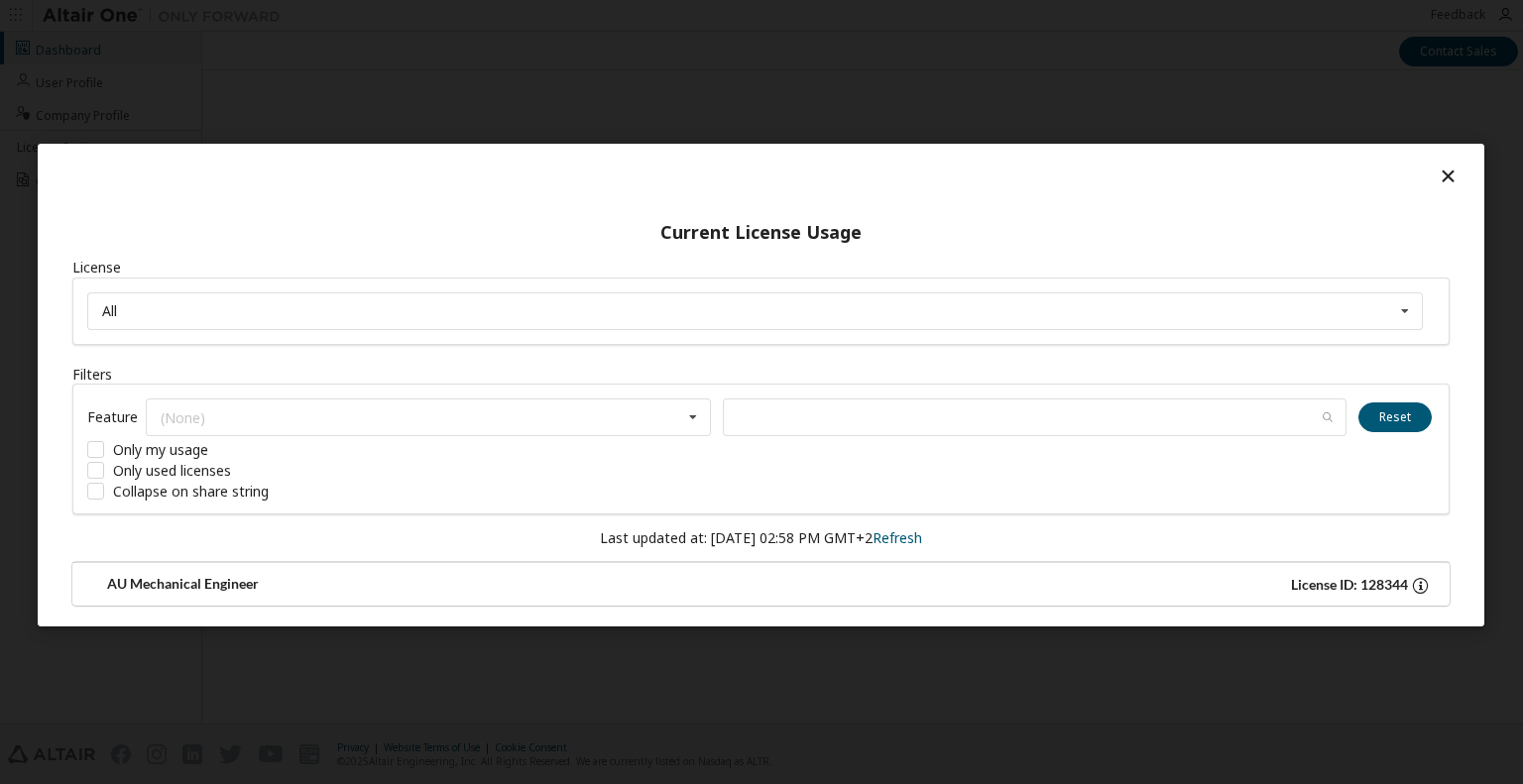 click on "AU Mechanical Engineer" at bounding box center (423, 585) 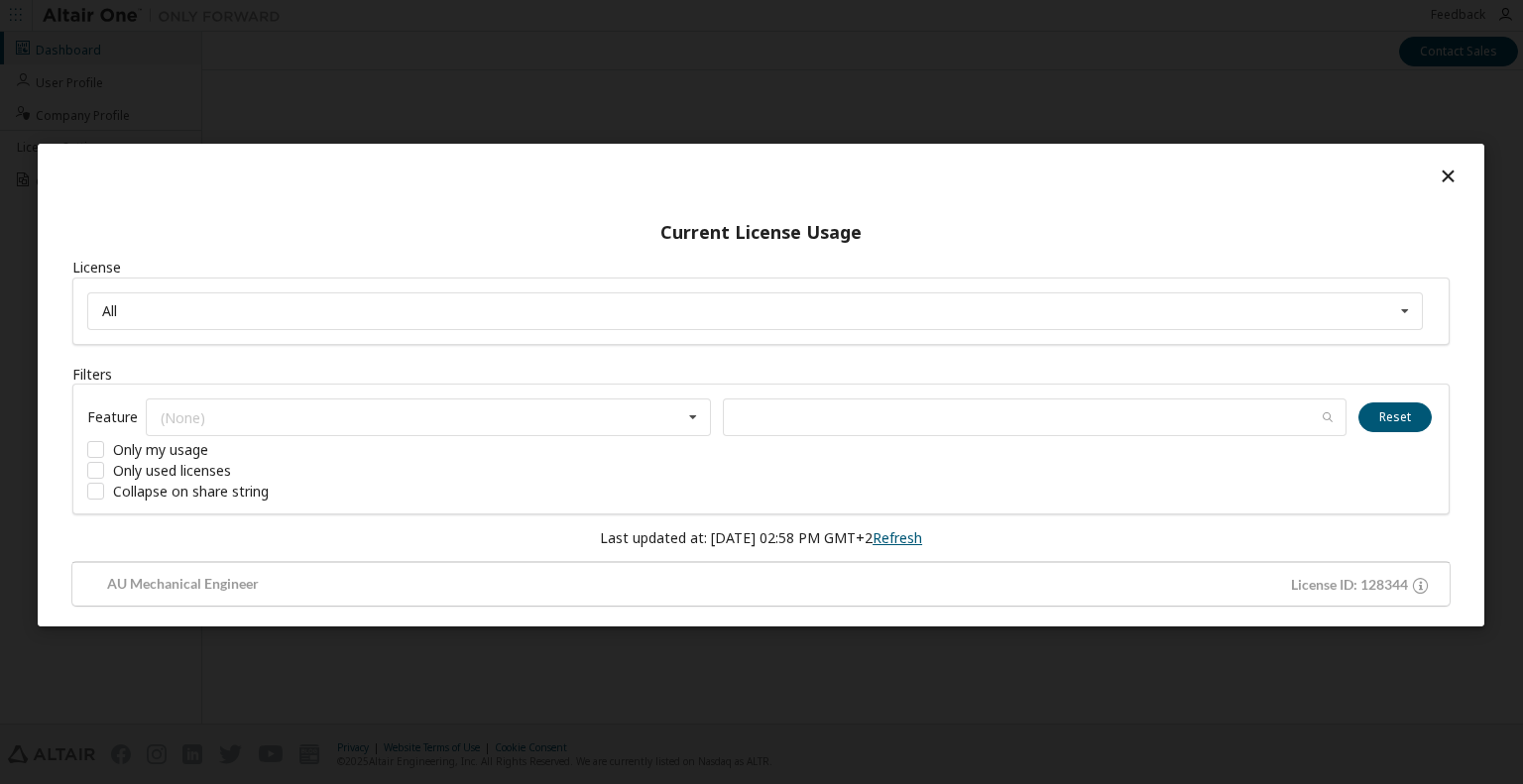 click on "Refresh" at bounding box center [897, 537] 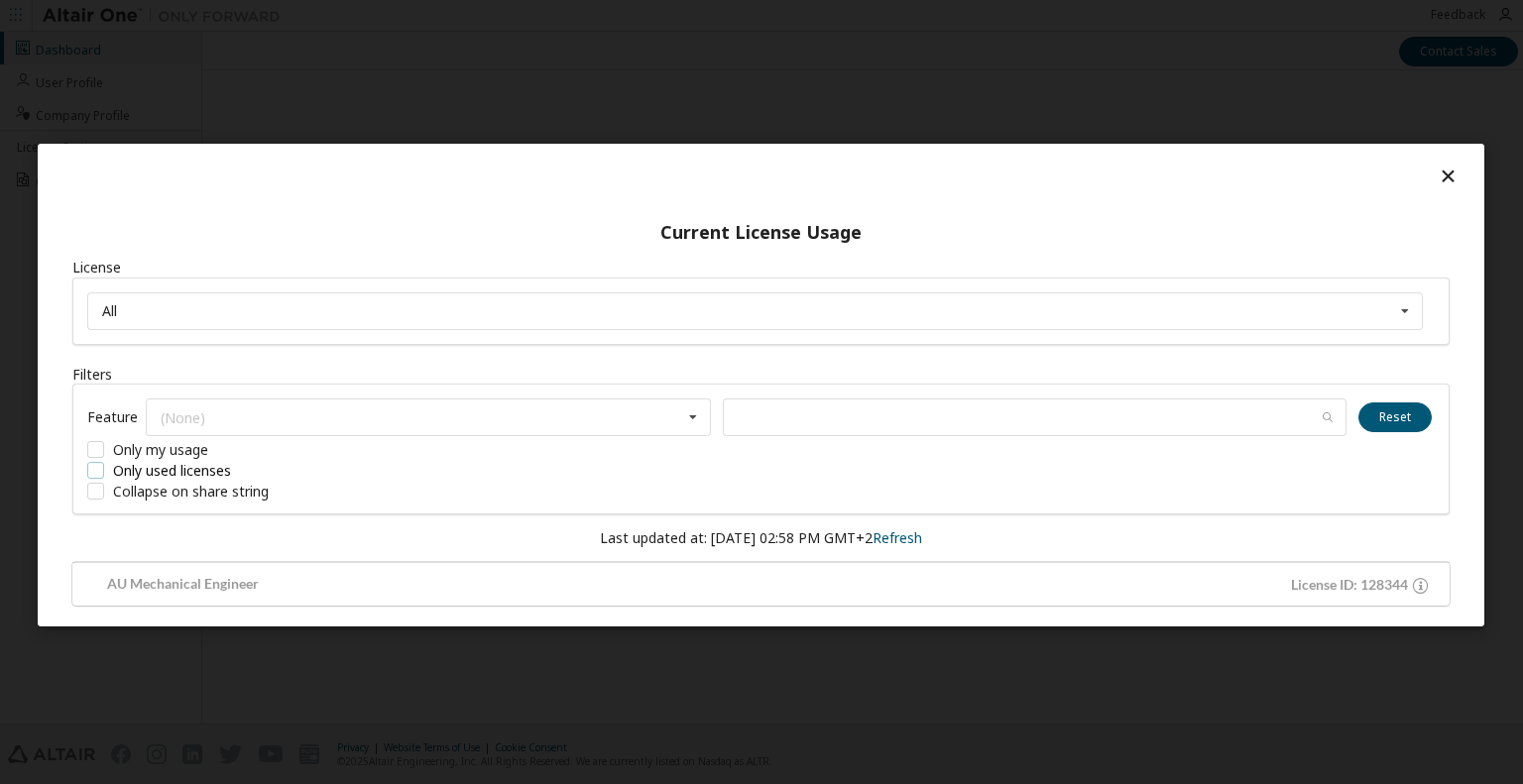 click on "Only used licenses" at bounding box center (236, 470) 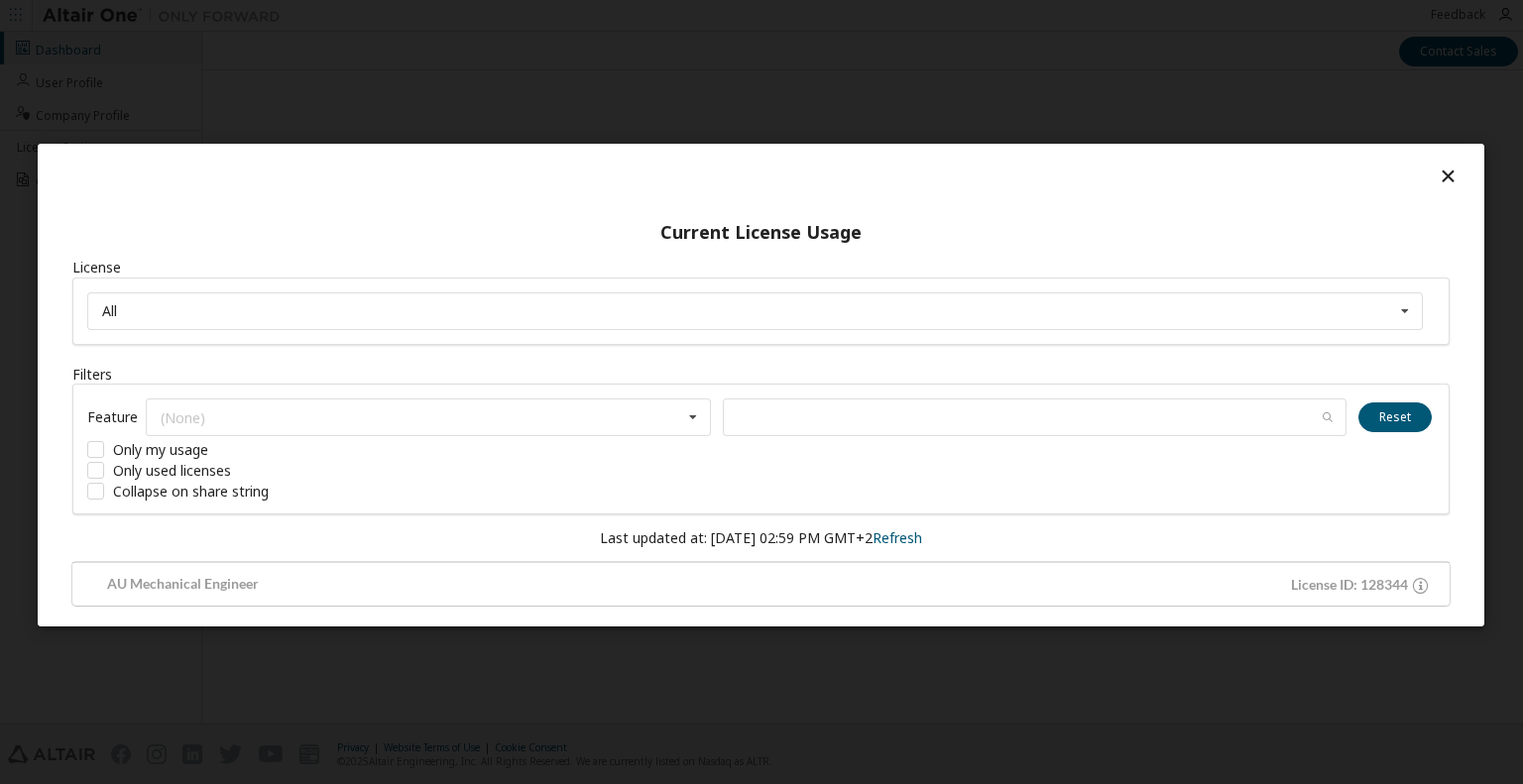 click on "Current License Usage License All All 128344 - AU Mechanical Engineer  Filters Feature (None) GlobalZoneEU HyperWorks HWAIFPBS HWAMDCPrivateAuthoring HWAMDCPrivateExplorerPlus HWAWPF HWAccessEmbedded HWActivate HWAcufwh HWAcusolve HWAcutrace HWAcuview HWAltairBushingModel HWAltairCopilotHyperWorks HWAltairManufacturingSolver HWAltairMfgSolver HWAltairOneDesktop HWAltairOneEnterpriseUser HWAnalyticsPBS HWAnalyticsUser HWAutomate HWAutomationBatch HWBatchMesher HWBatchUtilities HWBatteryDesigner HWBatteryDesignerRVE HWClick2CastGUI HWClick2CastSolver HWClick2ExtrudeCalibSolver HWClick2ExtrudeProcess HWClick2ExtrudeQuenchingSolver HWClick2FormIncrGUI HWClick2FormOneStep HWClick2MoldGUI HWClick2MoldSolver HWCompose HWConnectMe HWDataManager HWDesignAIGui HWDistributedLoadMapper HWEComputeManager HWEDataManager HWEDisplayManager HWEProcessManager HWEProcessManagerApp HWEResultsManager HWESAComp HWESimulationManager HWEmbedBasic HWEmbedCodeGen HWEmbedDigitalPower HWEmbedSimulation HWEmbedeDrives HWEngDataSciUtils" at bounding box center [761, 385] 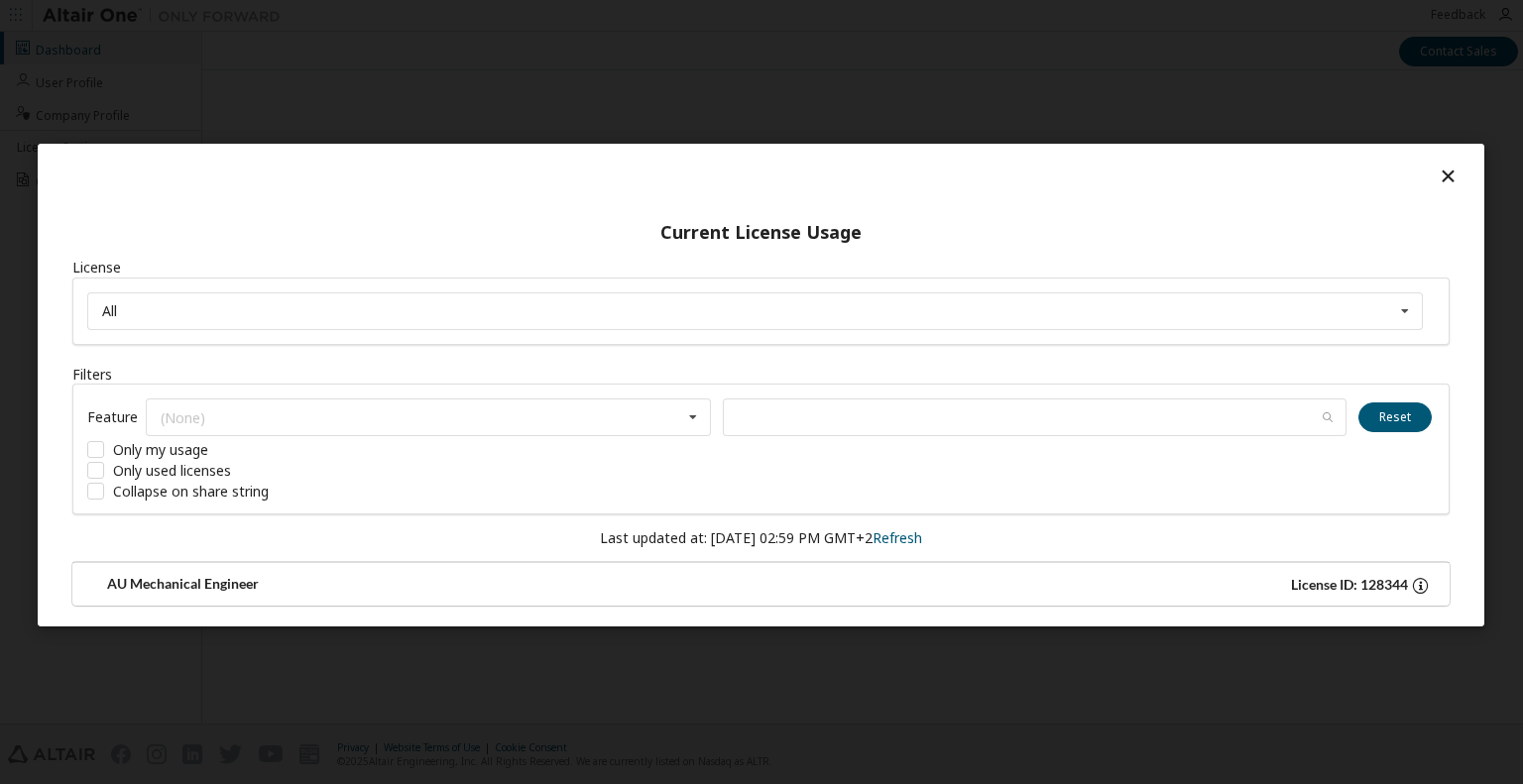 click on "AU Mechanical Engineer" at bounding box center [423, 585] 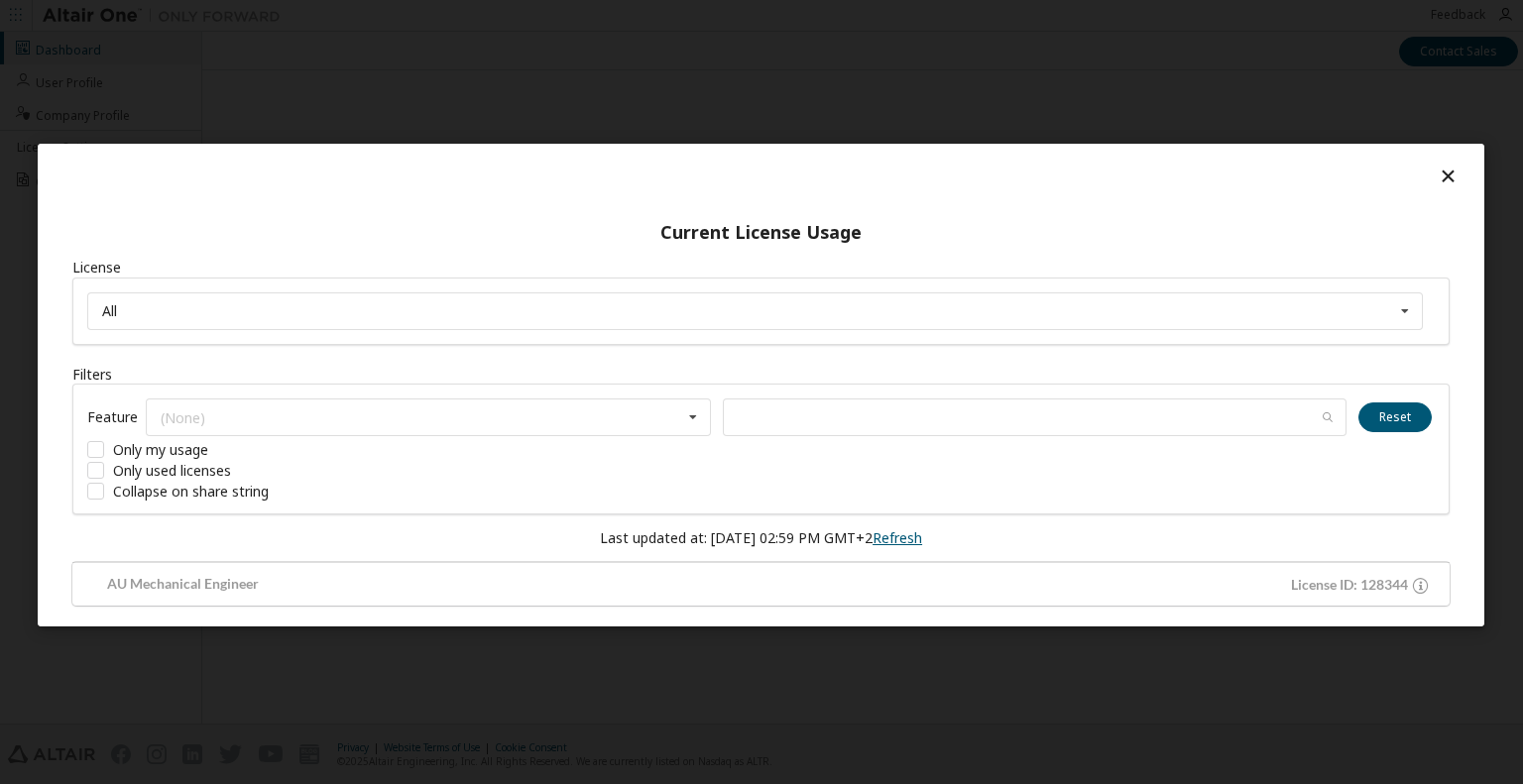 click on "Refresh" at bounding box center (897, 537) 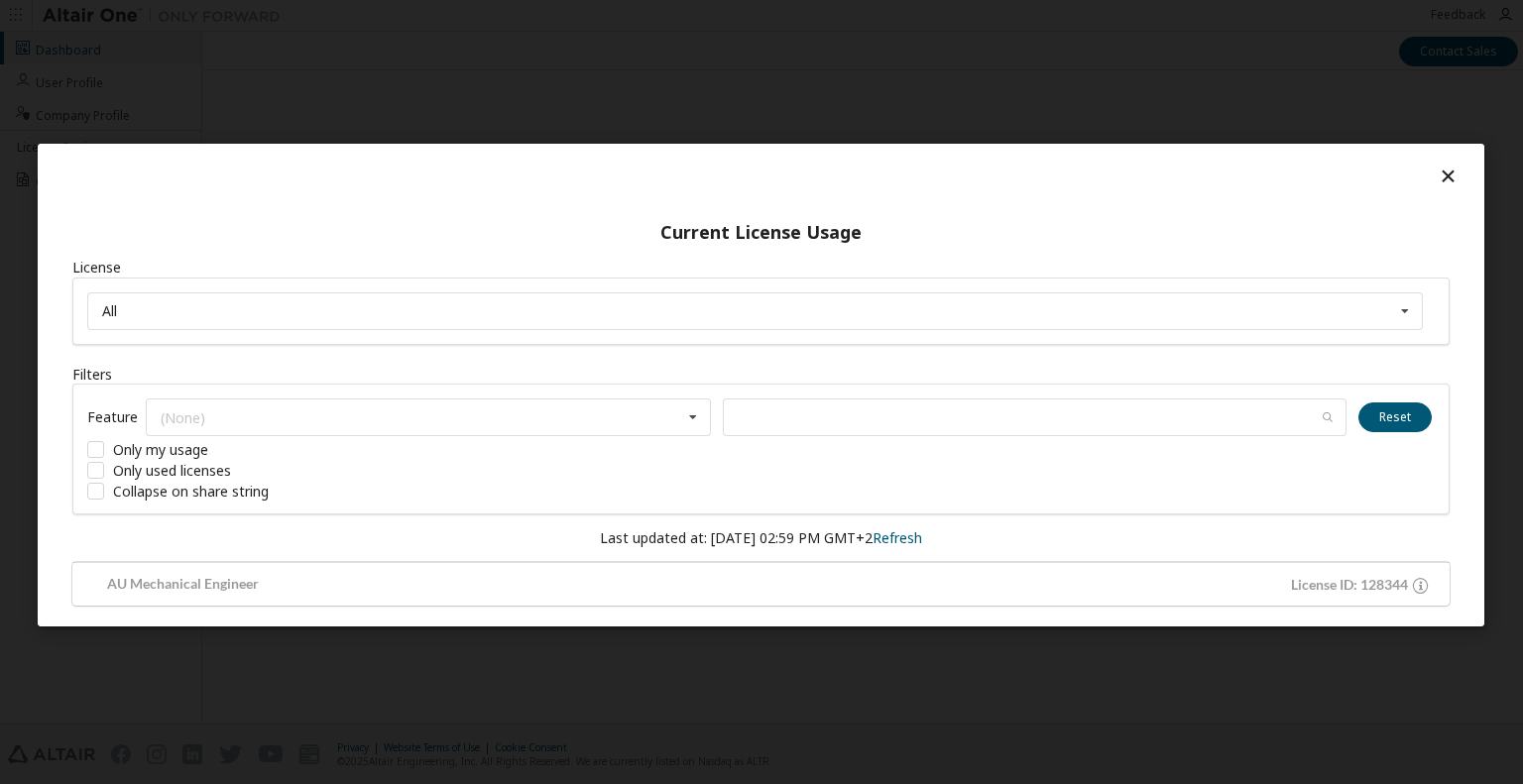 click at bounding box center (1448, 175) 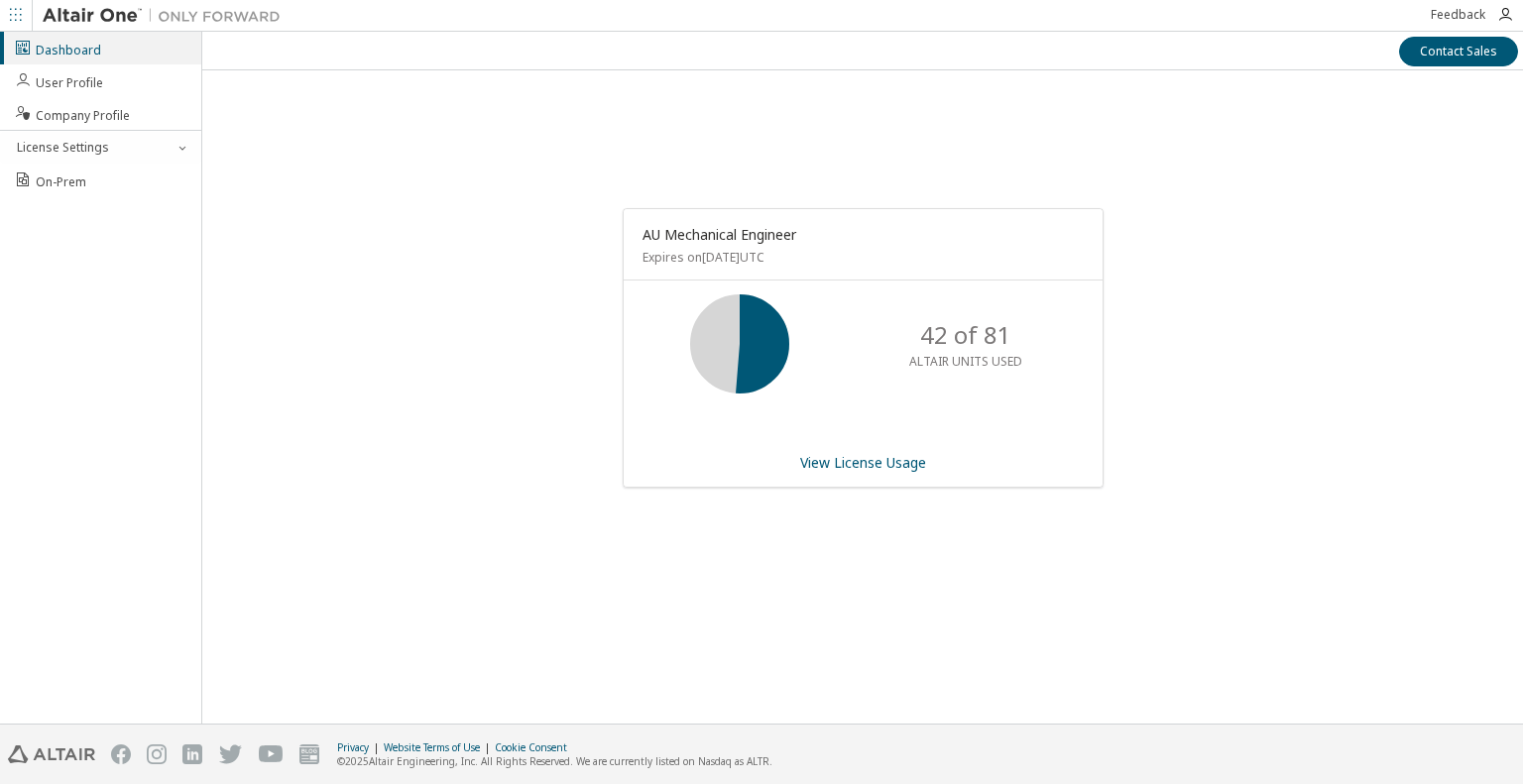 scroll, scrollTop: 0, scrollLeft: 0, axis: both 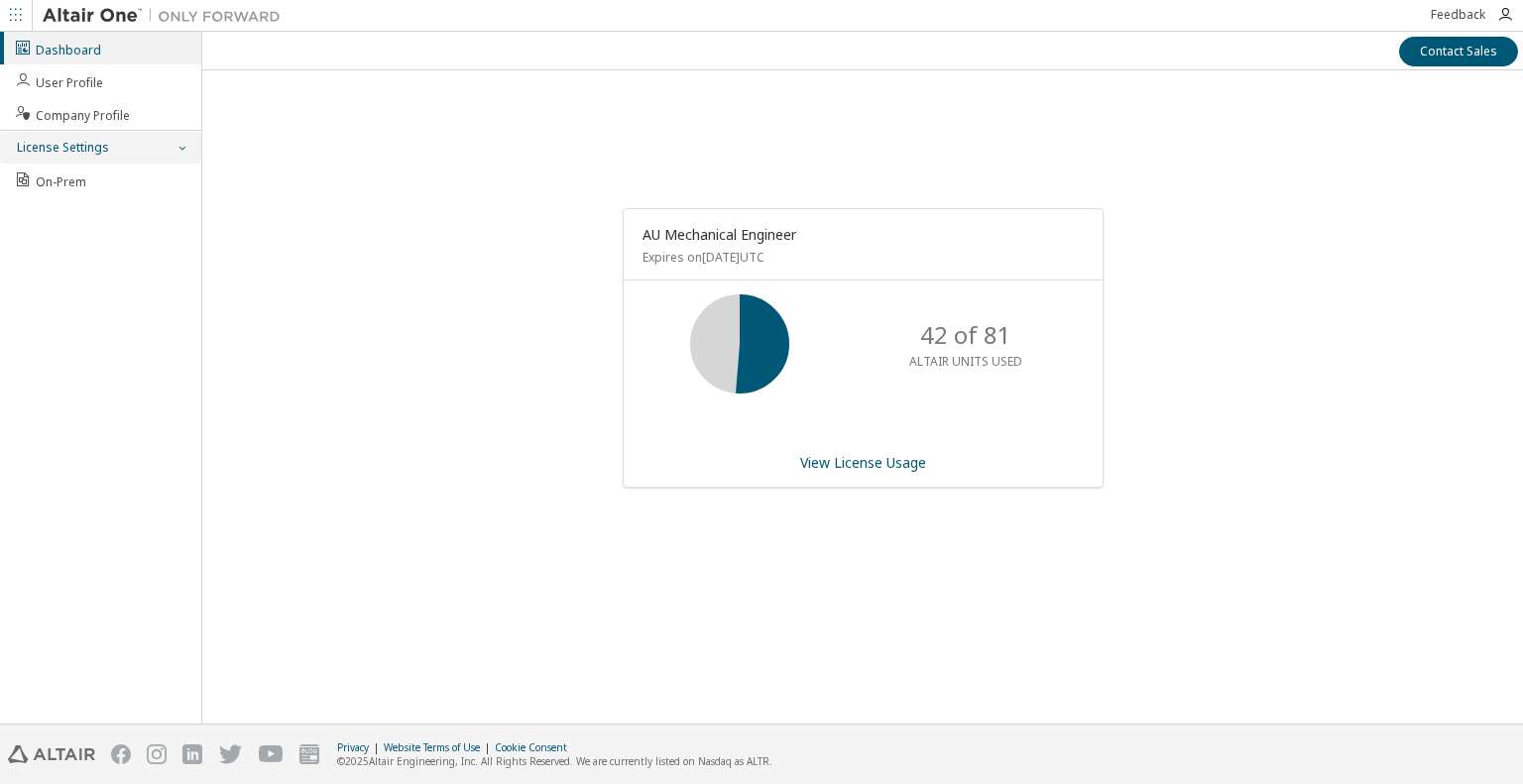 click on "License Settings" at bounding box center (61, 148) 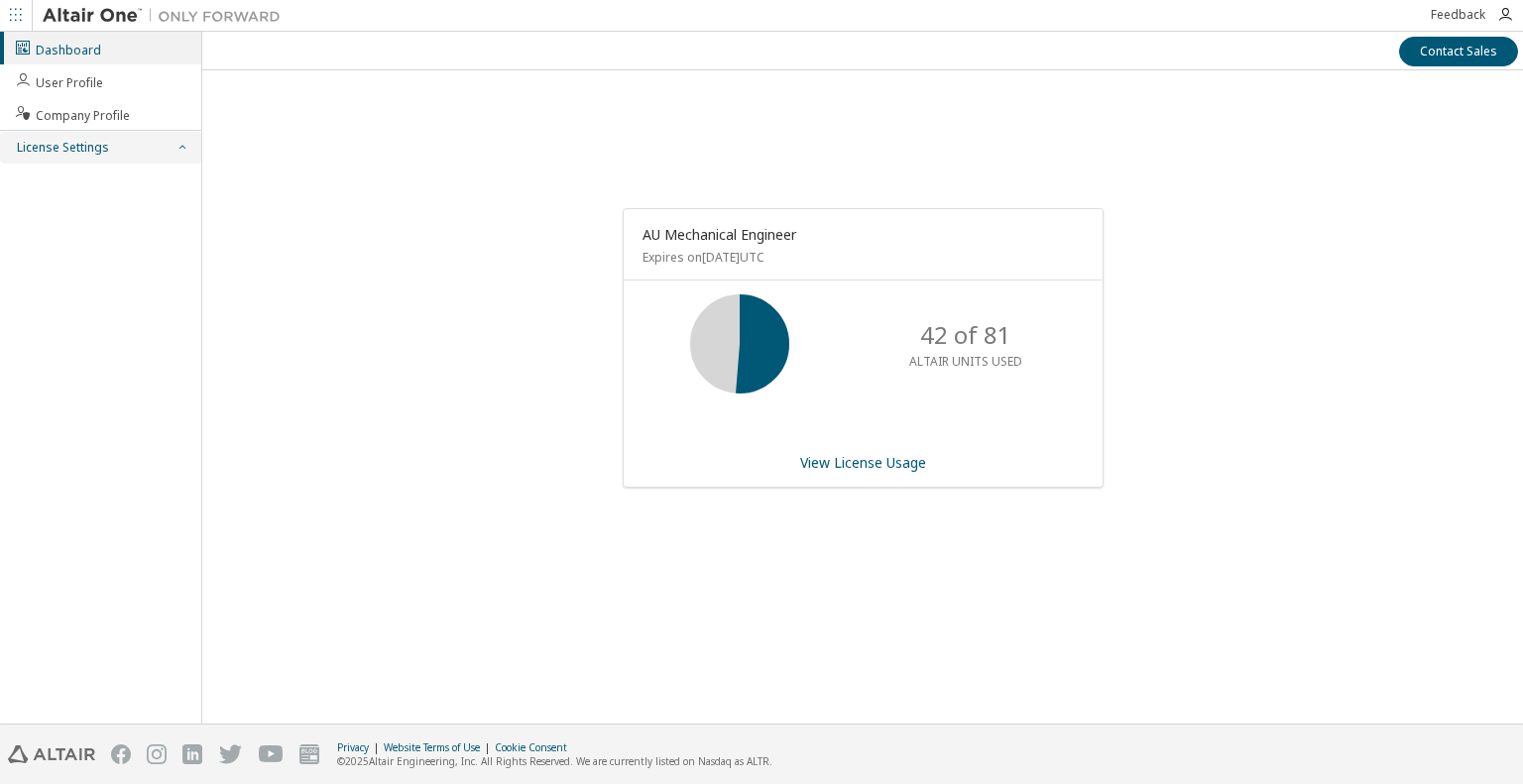 click on "License Settings" at bounding box center (61, 148) 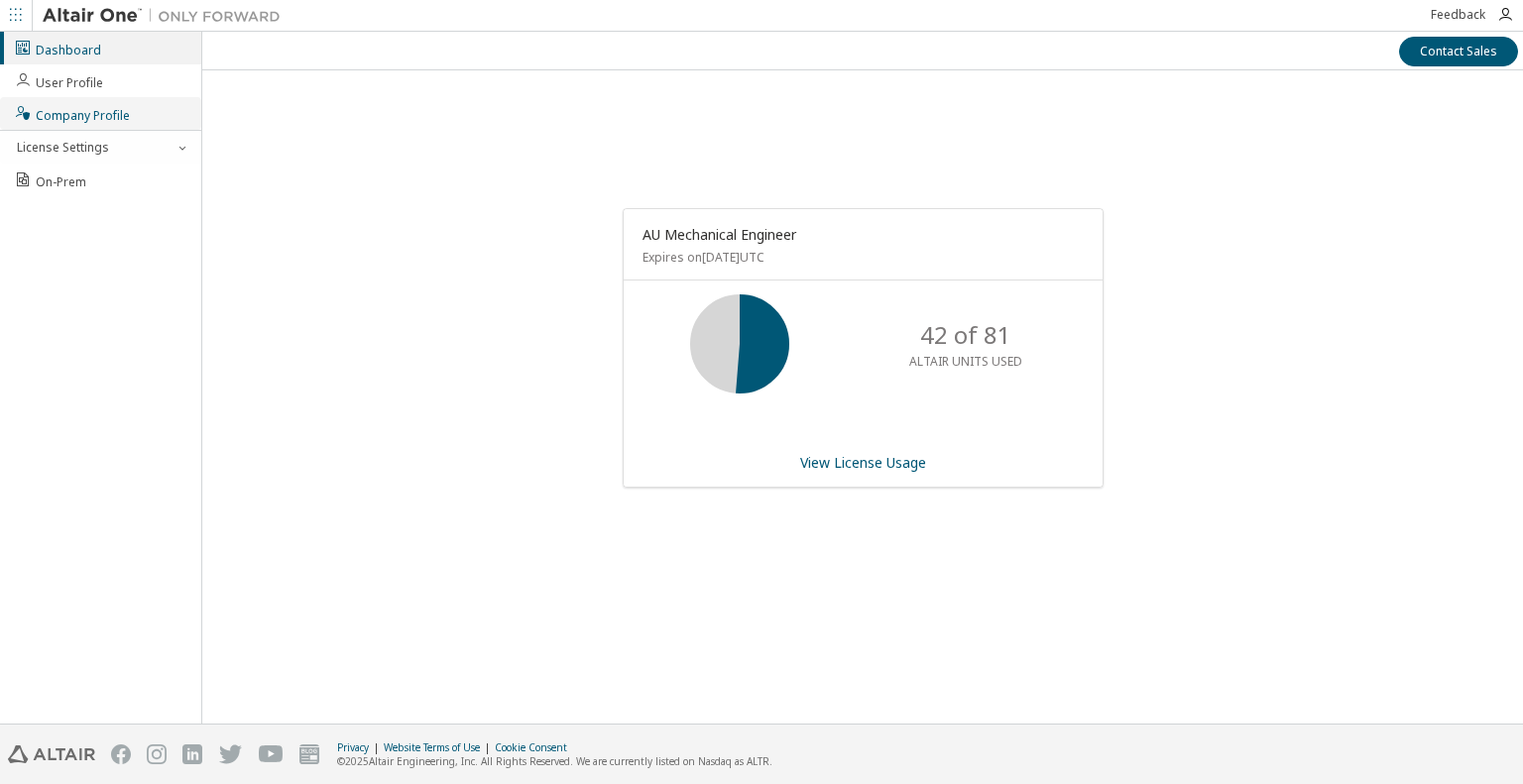 click on "Company Profile" at bounding box center [71, 113] 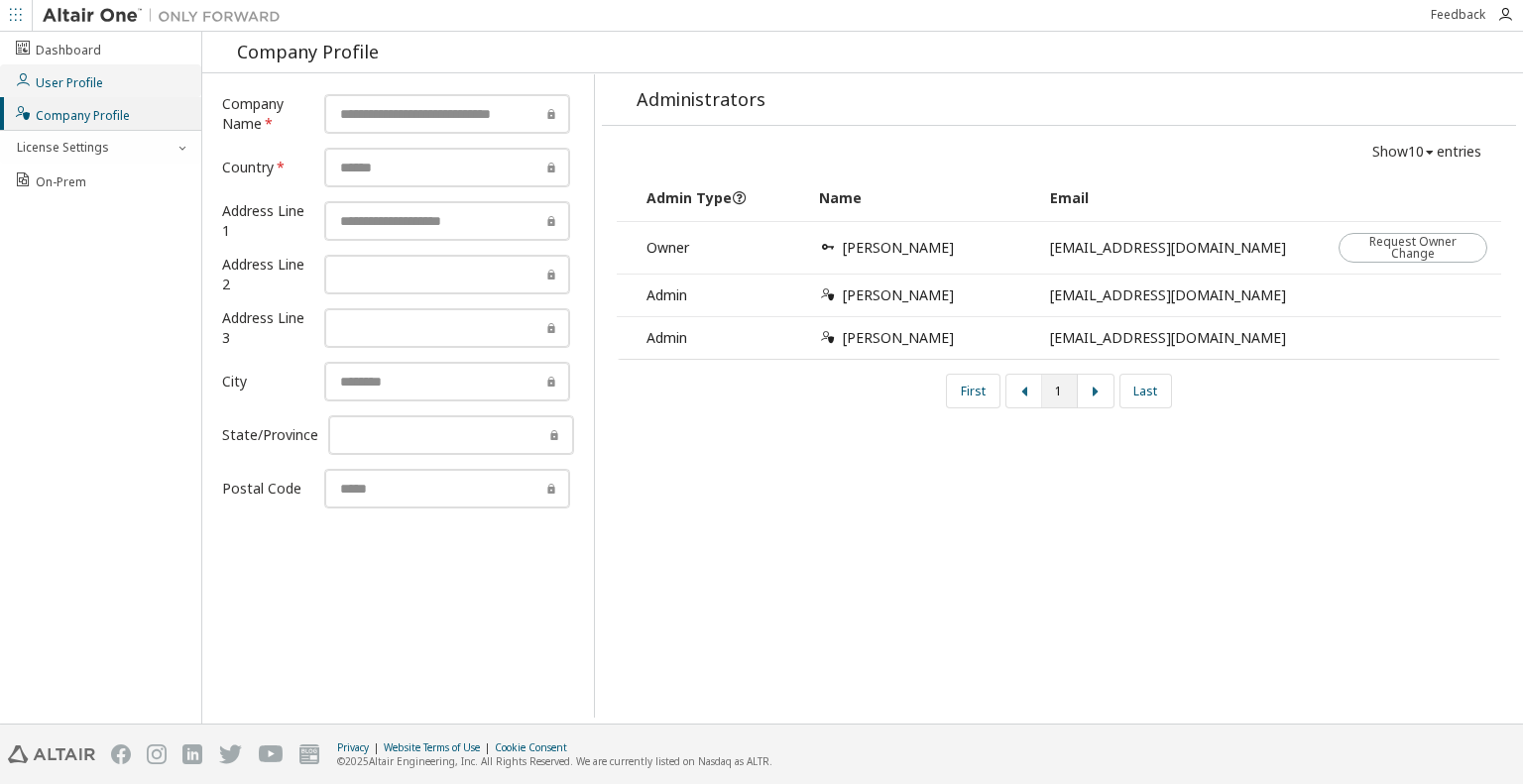 click on "User Profile" at bounding box center (59, 80) 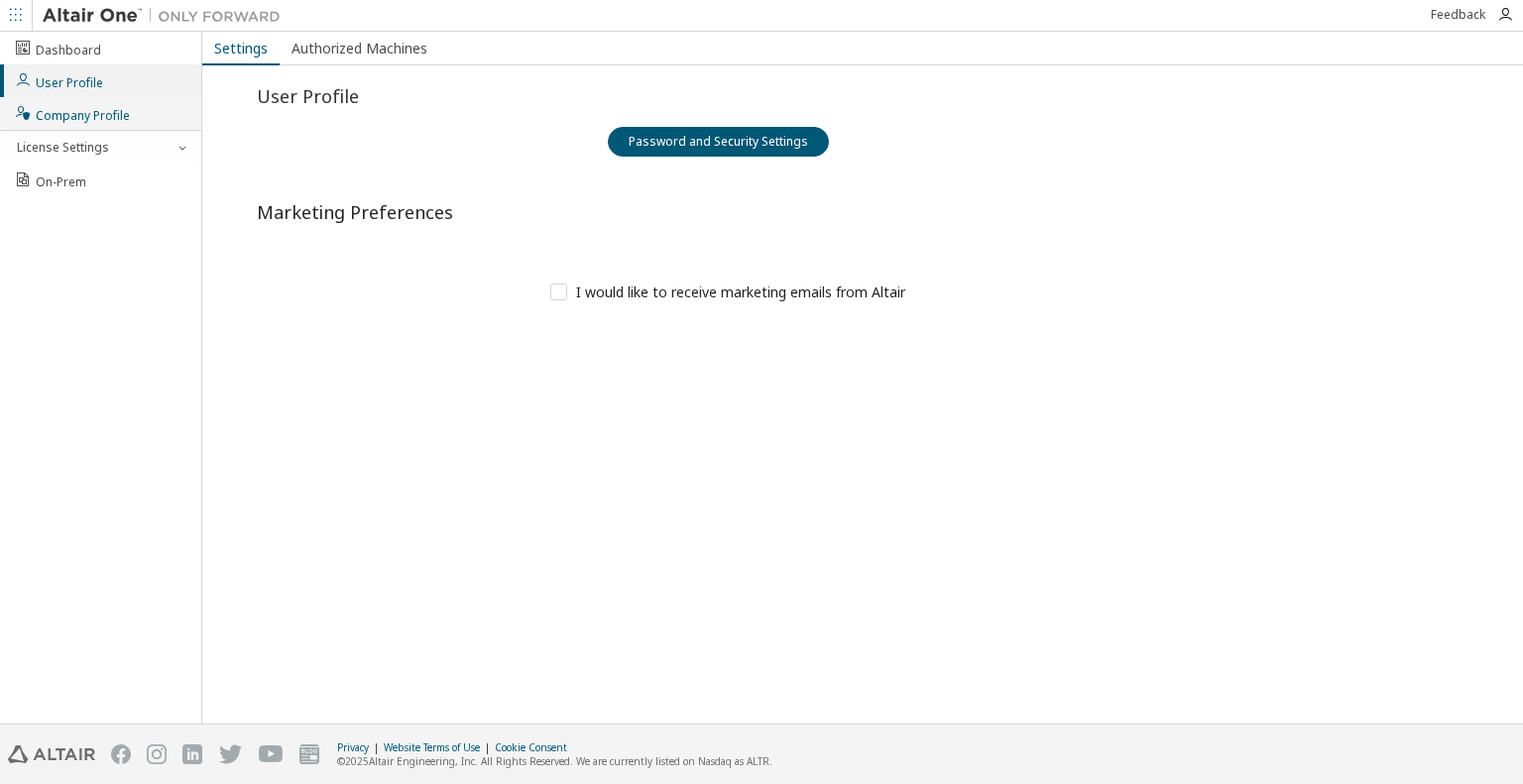 click on "Company Profile" at bounding box center (71, 113) 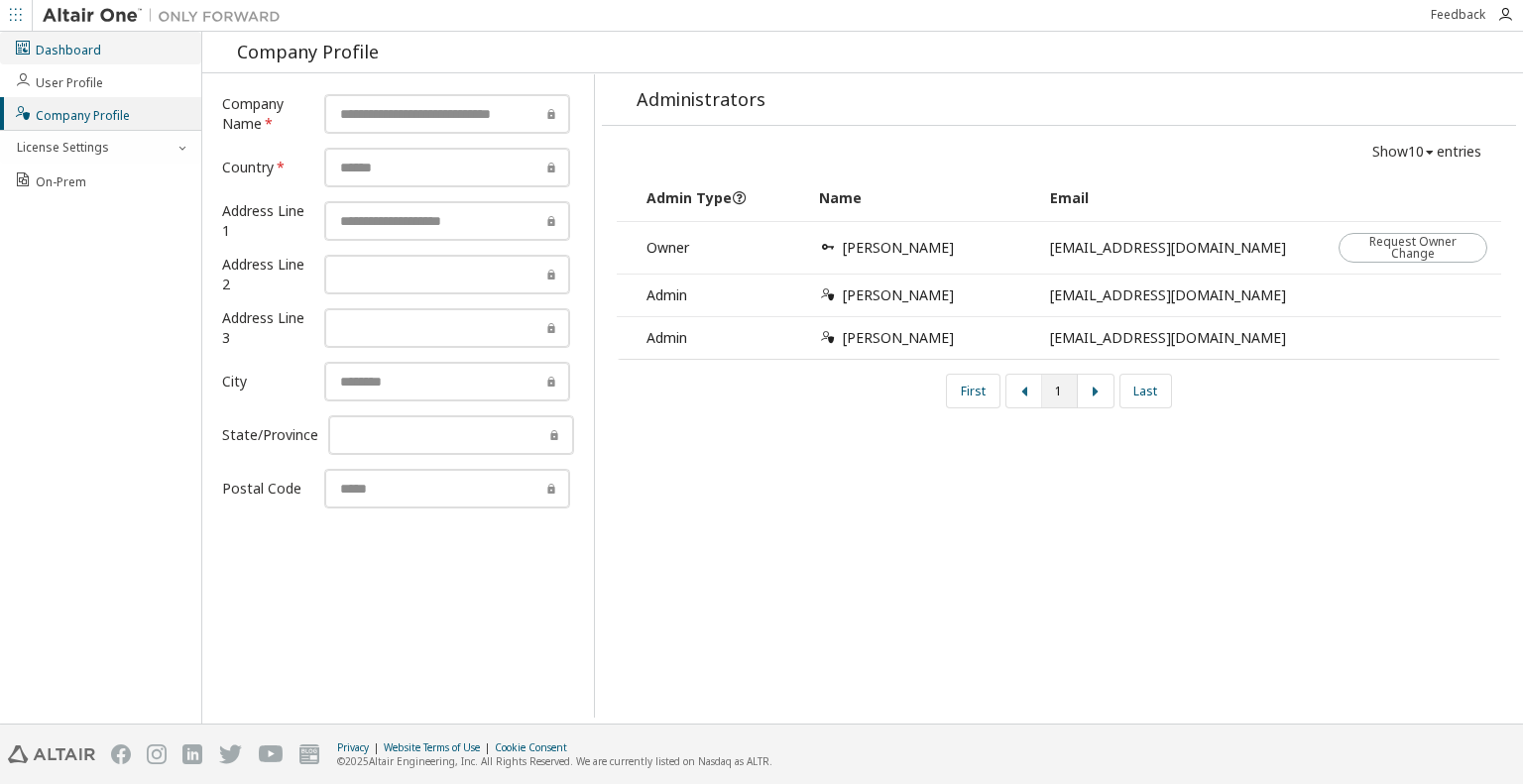 click on "Dashboard" at bounding box center [58, 48] 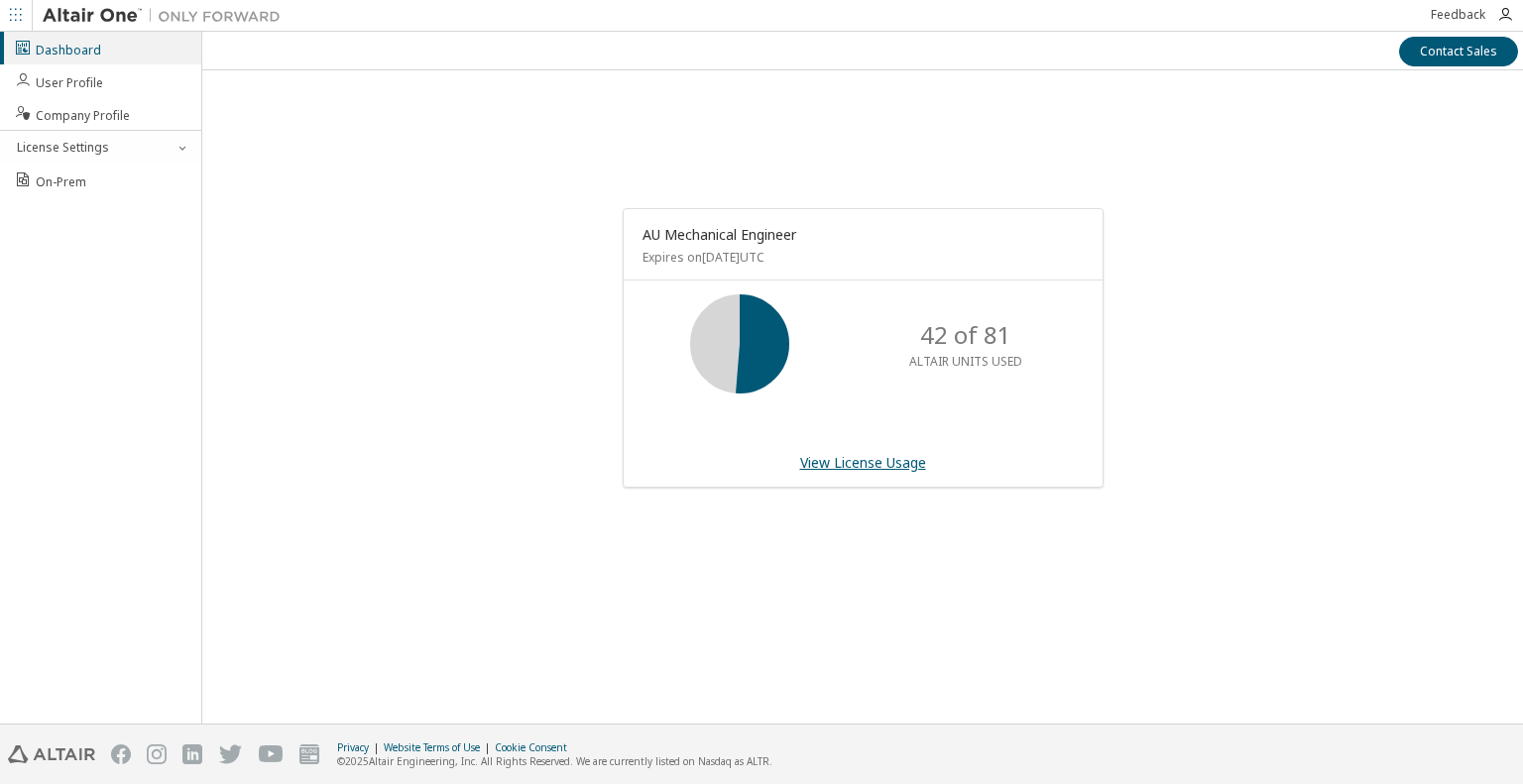 click on "View License Usage" at bounding box center [863, 462] 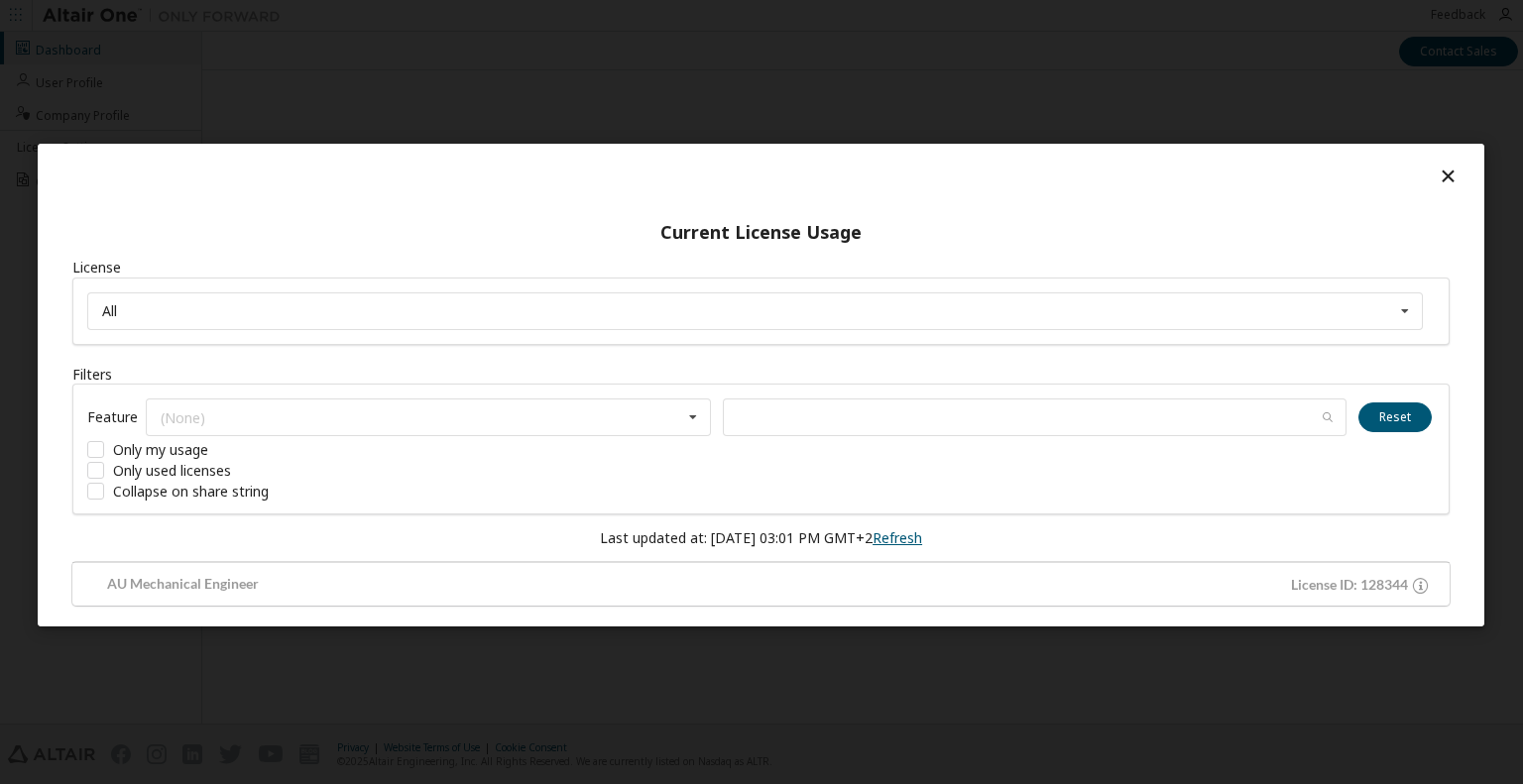 click on "Refresh" at bounding box center (897, 537) 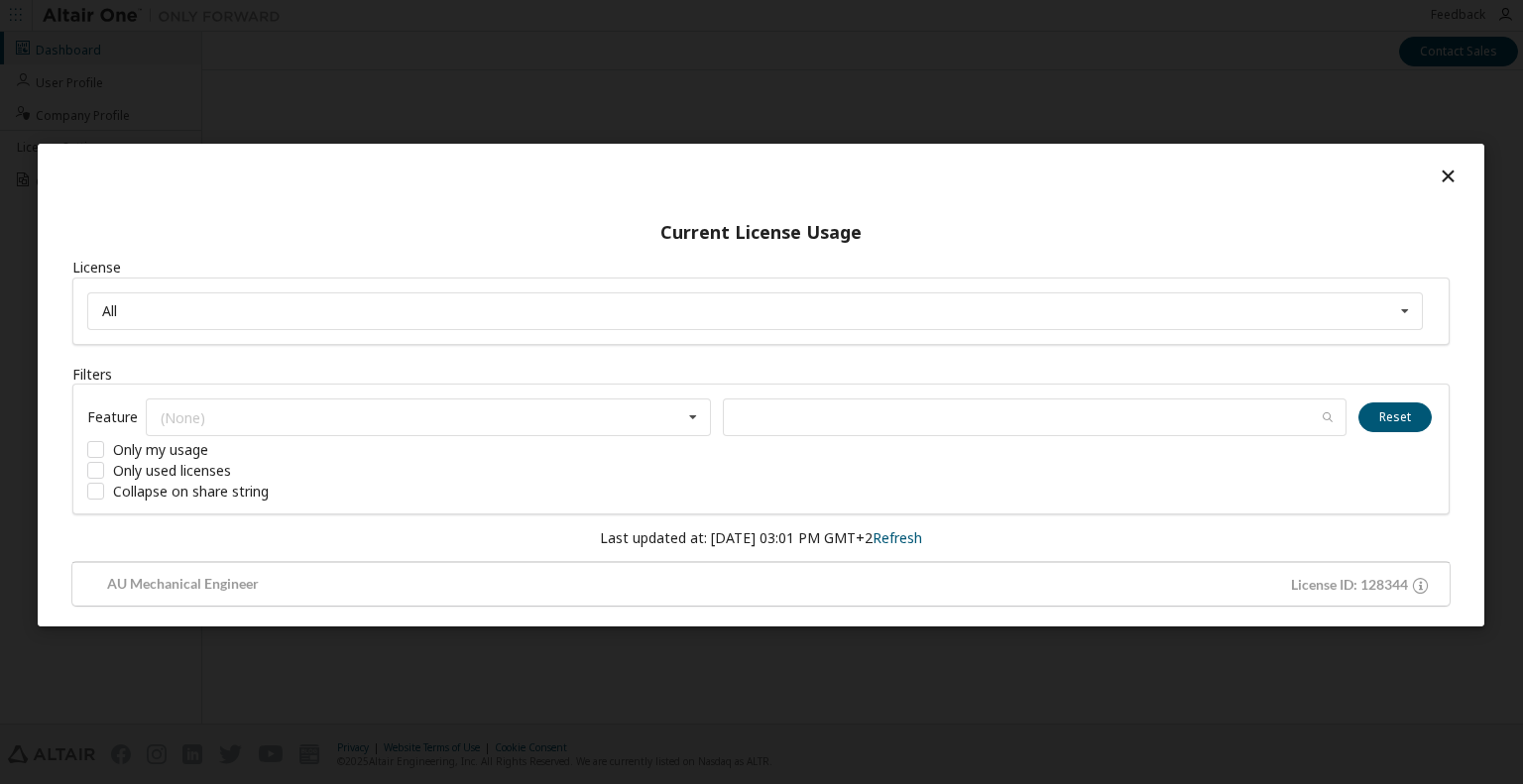 click on "Feature (None) GlobalZoneEU HyperWorks HWAIFPBS HWAMDCPrivateAuthoring HWAMDCPrivateExplorerPlus HWAWPF HWAccessEmbedded HWActivate HWAcufwh HWAcusolve HWAcutrace HWAcuview HWAltairBushingModel HWAltairCopilotHyperWorks HWAltairManufacturingSolver HWAltairMfgSolver HWAltairOneDesktop HWAltairOneEnterpriseUser HWAnalyticsPBS HWAnalyticsUser HWAutomate HWAutomationBatch HWBatchMesher HWBatchUtilities HWBatteryDesigner HWBatteryDesignerRVE HWClick2CastGUI HWClick2CastSolver HWClick2ExtrudeCalibSolver HWClick2ExtrudeProcess HWClick2ExtrudeQuenchingSolver HWClick2FormIncrGUI HWClick2FormOneStep HWClick2MoldGUI HWClick2MoldSolver HWCompose HWConnectMe HWDataManager HWDesignAIGui HWDistributedLoadMapper HWEComputeManager HWEDataManager HWEDisplayManager HWEProcessManager HWEProcessManagerApp HWEResultsManager HWESAComp HWESimulationManager HWEmbedBasic HWEmbedCodeGen HWEmbedDigitalPower HWEmbedSimulation HWEmbedeDrives HWEngDataSciFieldPredict HWEngDataSciPaiExpert HWEngDataSciPaiShape HWEngDataSciShapeClassify" at bounding box center [399, 417] 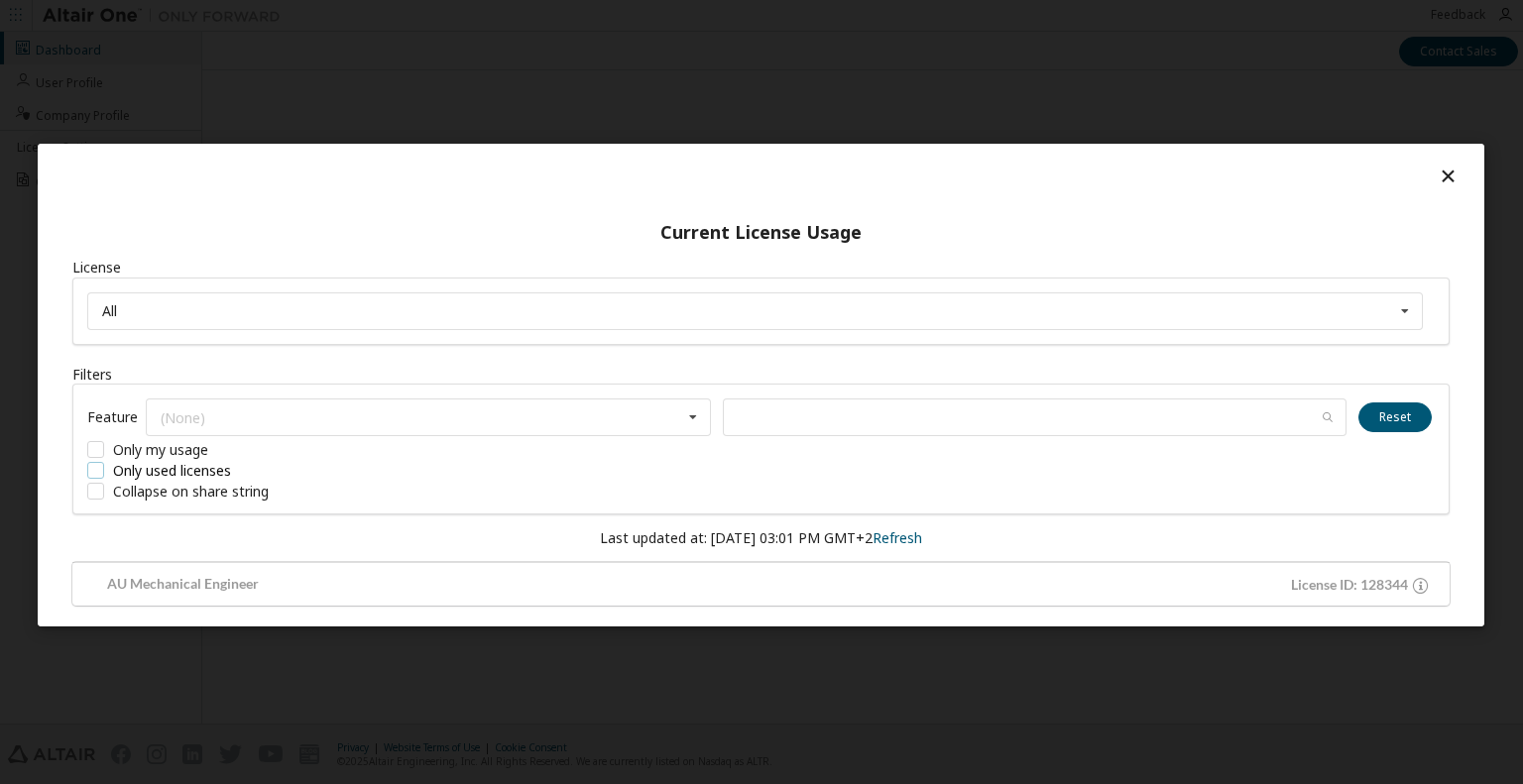 click on "Only used licenses" at bounding box center [236, 470] 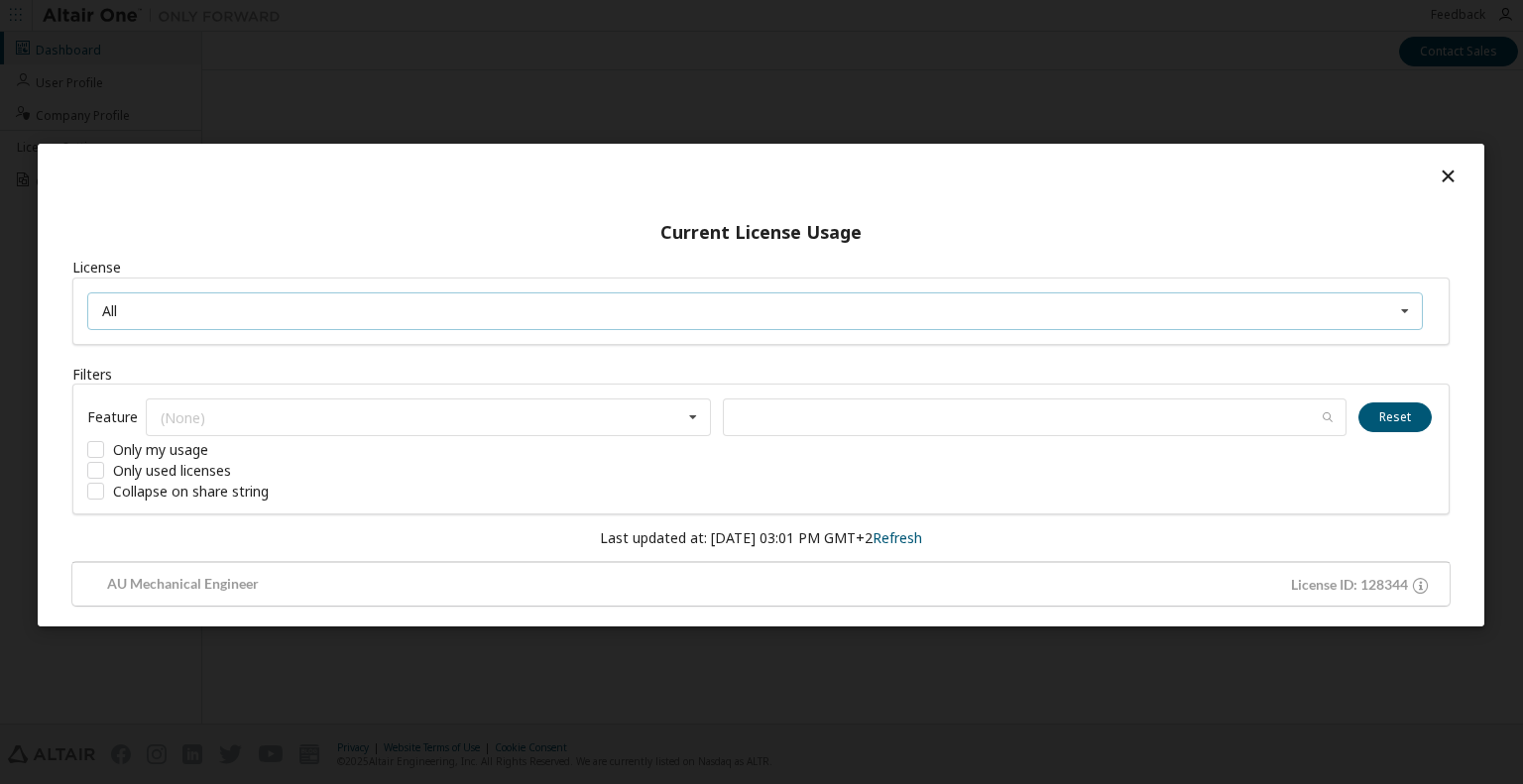 click on "All All 128344 - AU Mechanical Engineer" at bounding box center (755, 311) 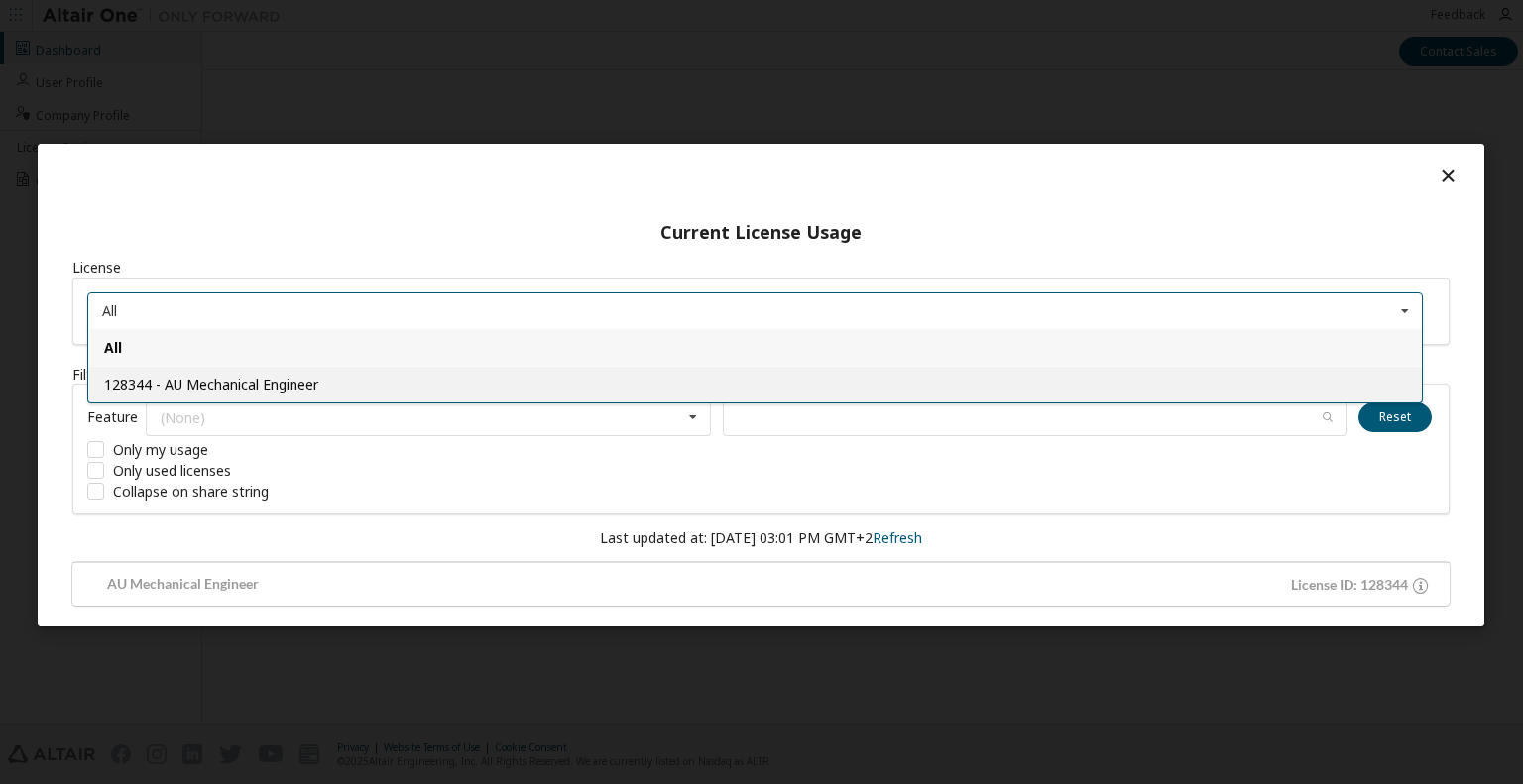click on "128344 - AU Mechanical Engineer" at bounding box center [755, 384] 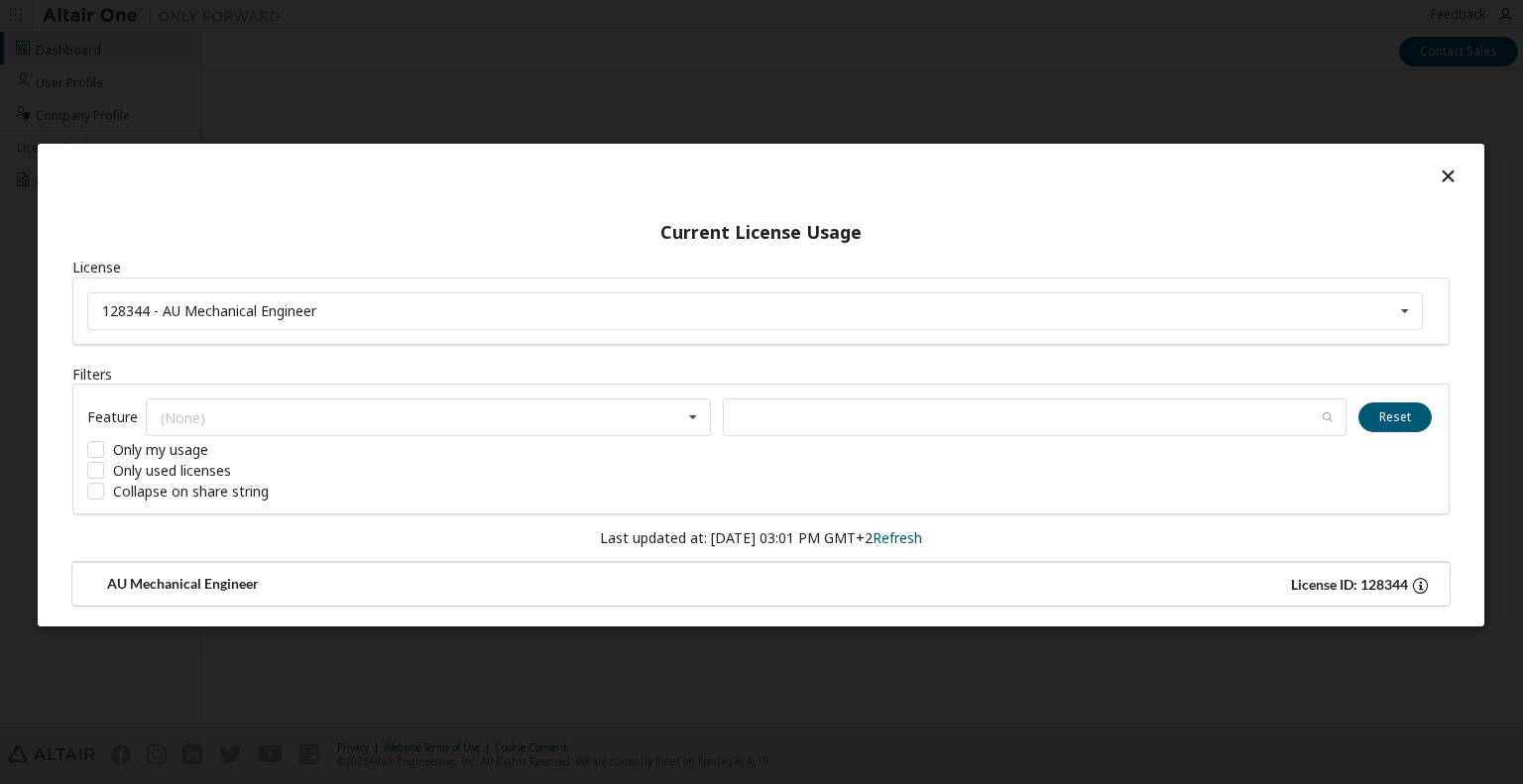 click on "AU Mechanical Engineer" at bounding box center (423, 585) 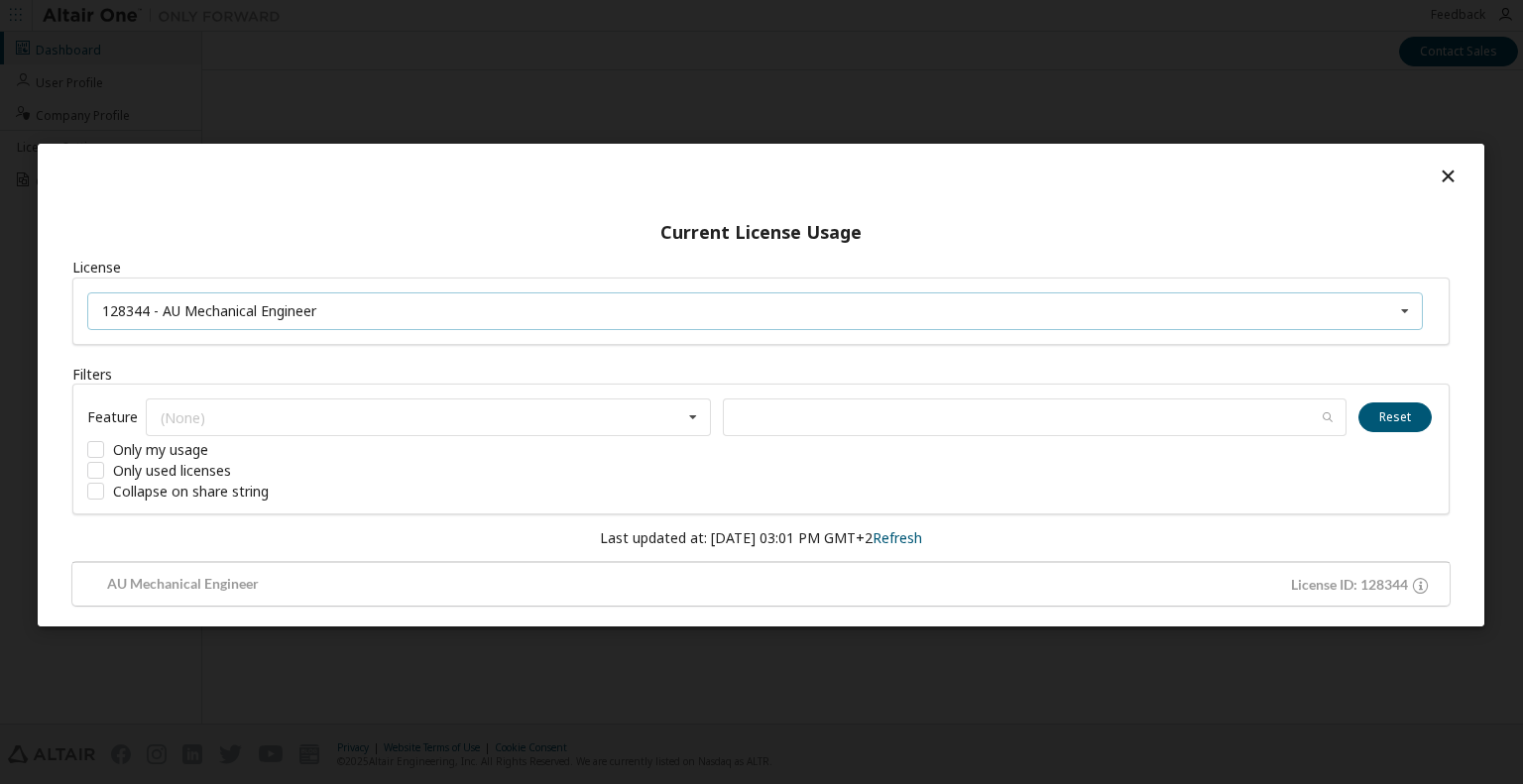 click on "128344 - AU Mechanical Engineer  All 128344 - AU Mechanical Engineer" at bounding box center (755, 311) 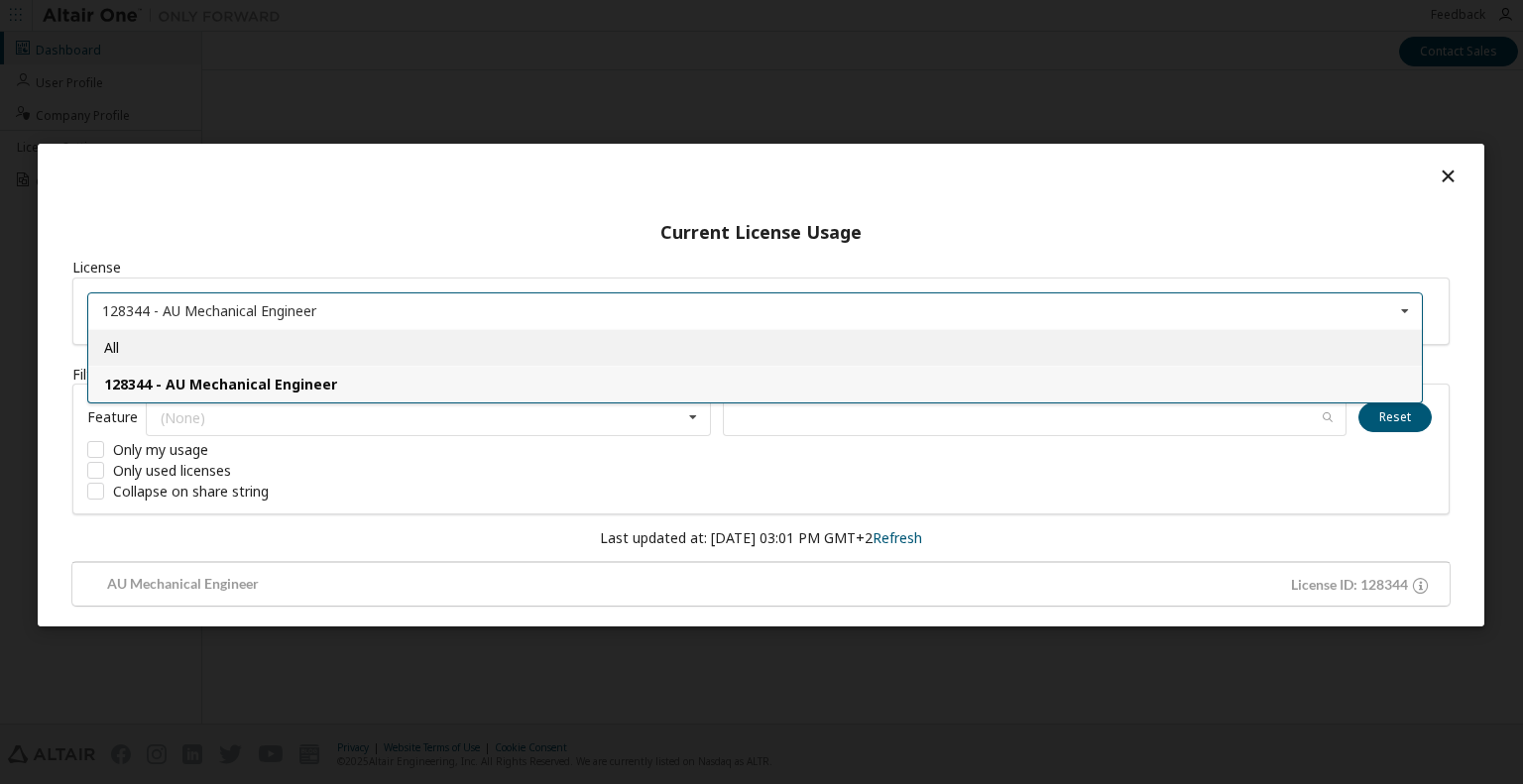click on "All" at bounding box center [755, 347] 